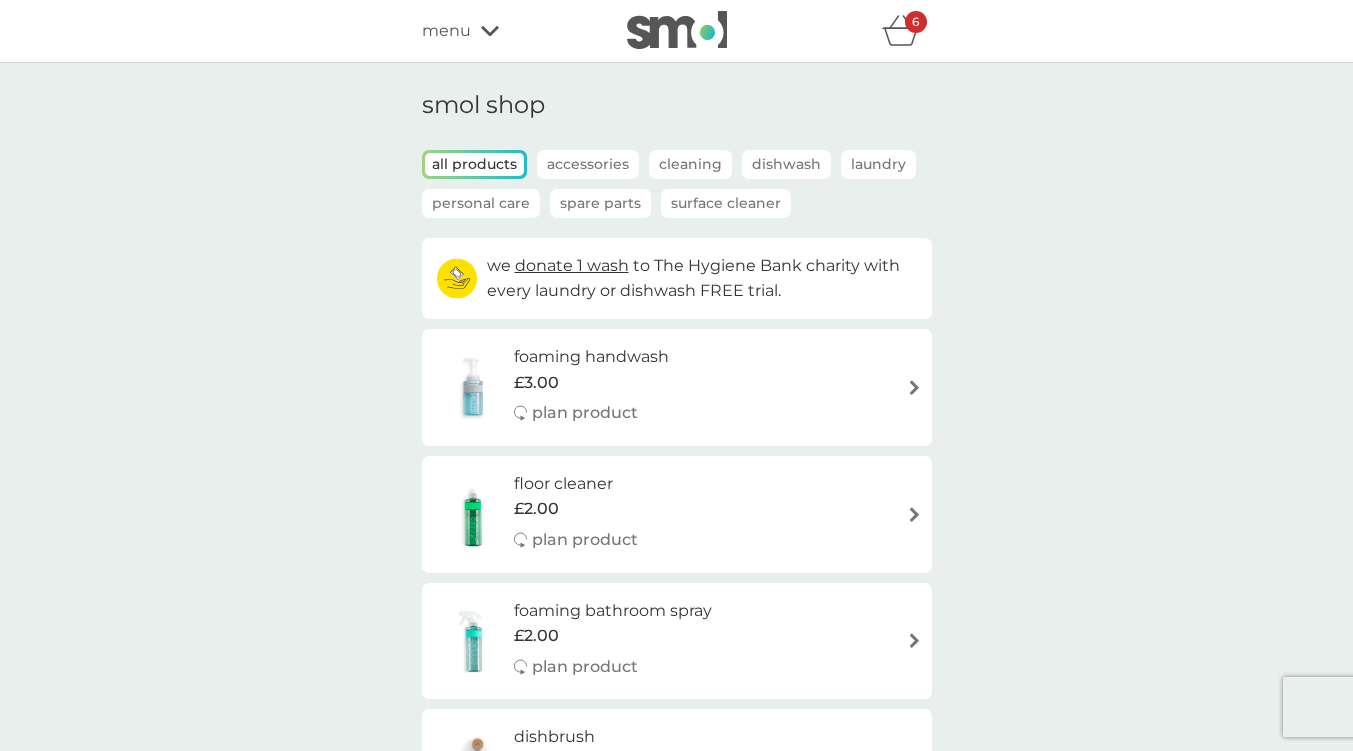 scroll, scrollTop: 3271, scrollLeft: 0, axis: vertical 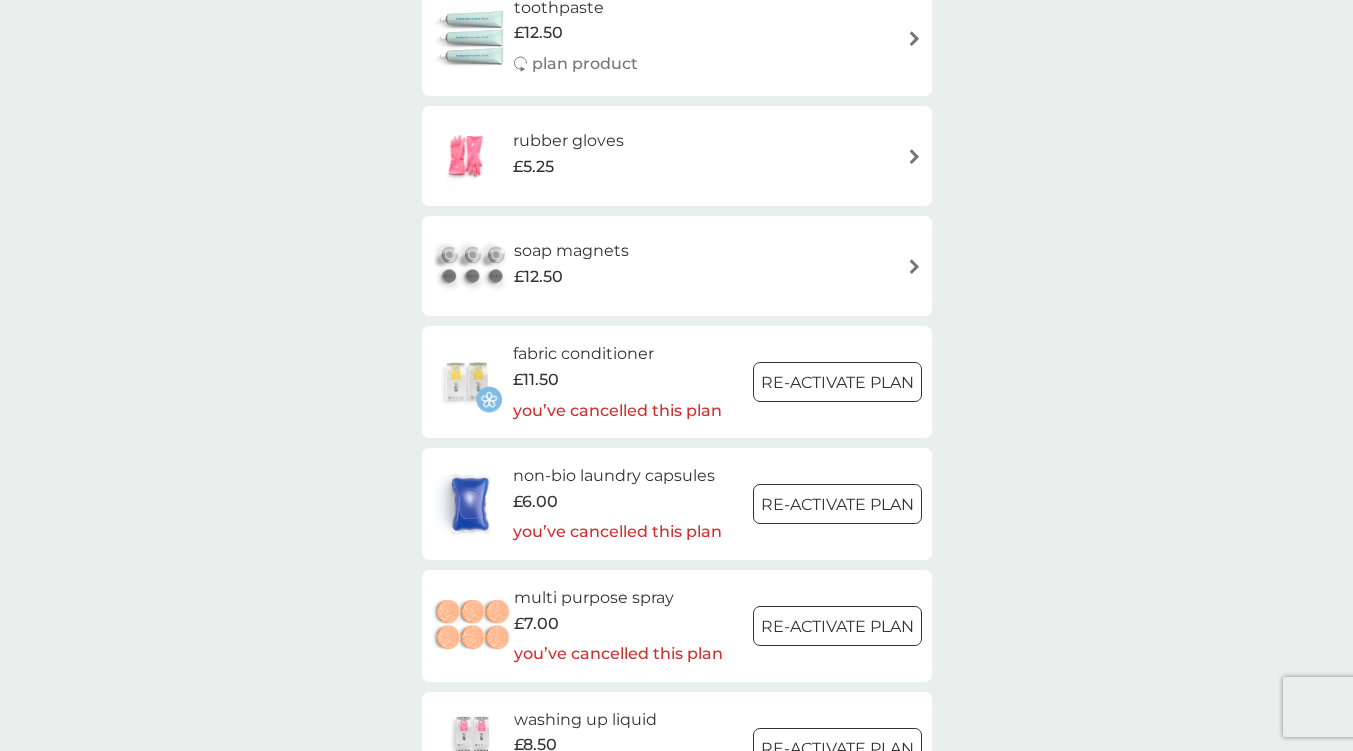 click at bounding box center [837, 626] 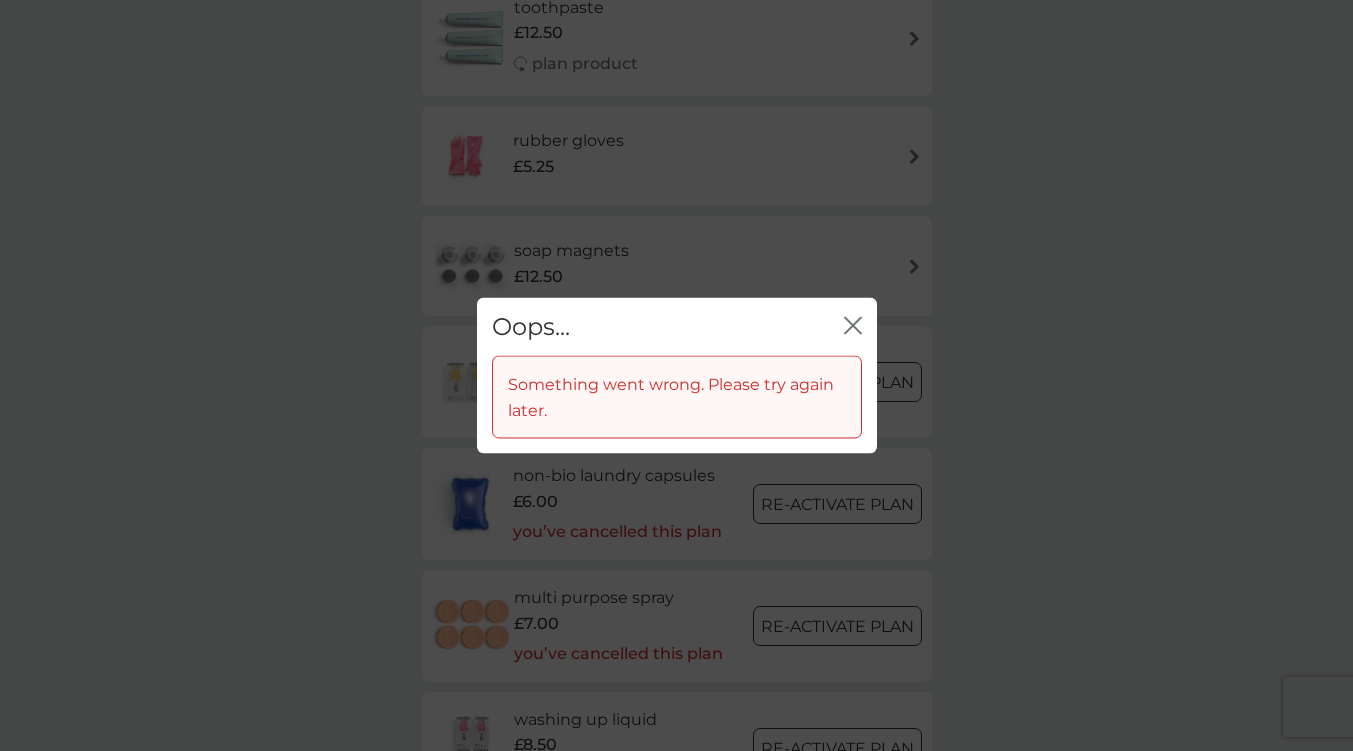 click on "close" 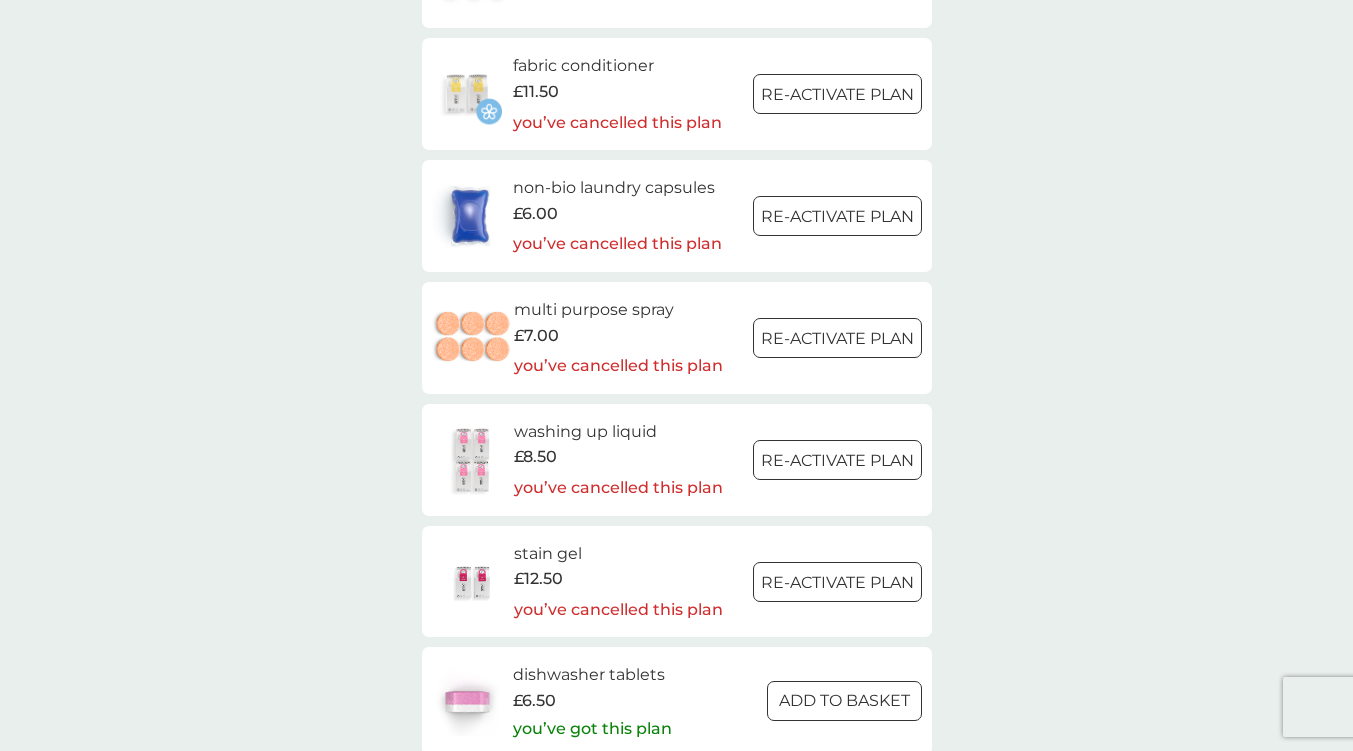 scroll, scrollTop: 2771, scrollLeft: 0, axis: vertical 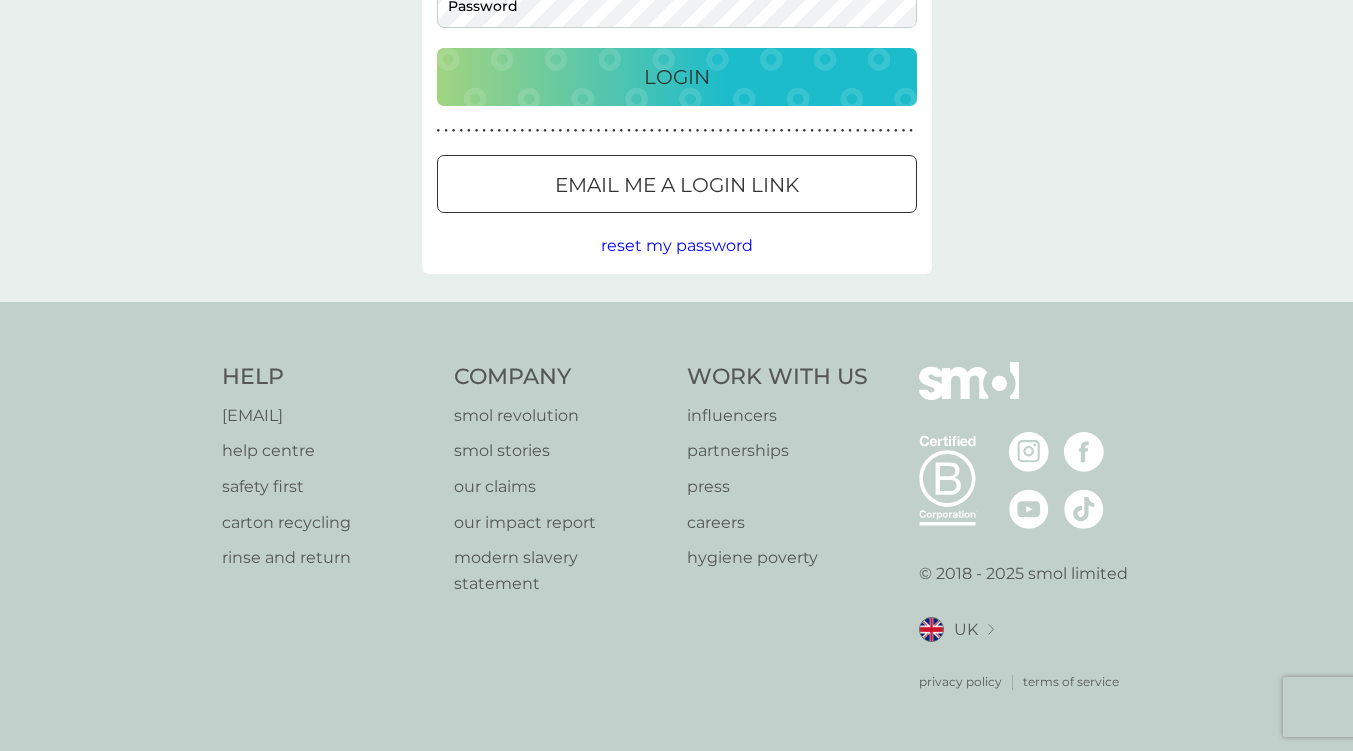 type on "subgul@hotmail.com" 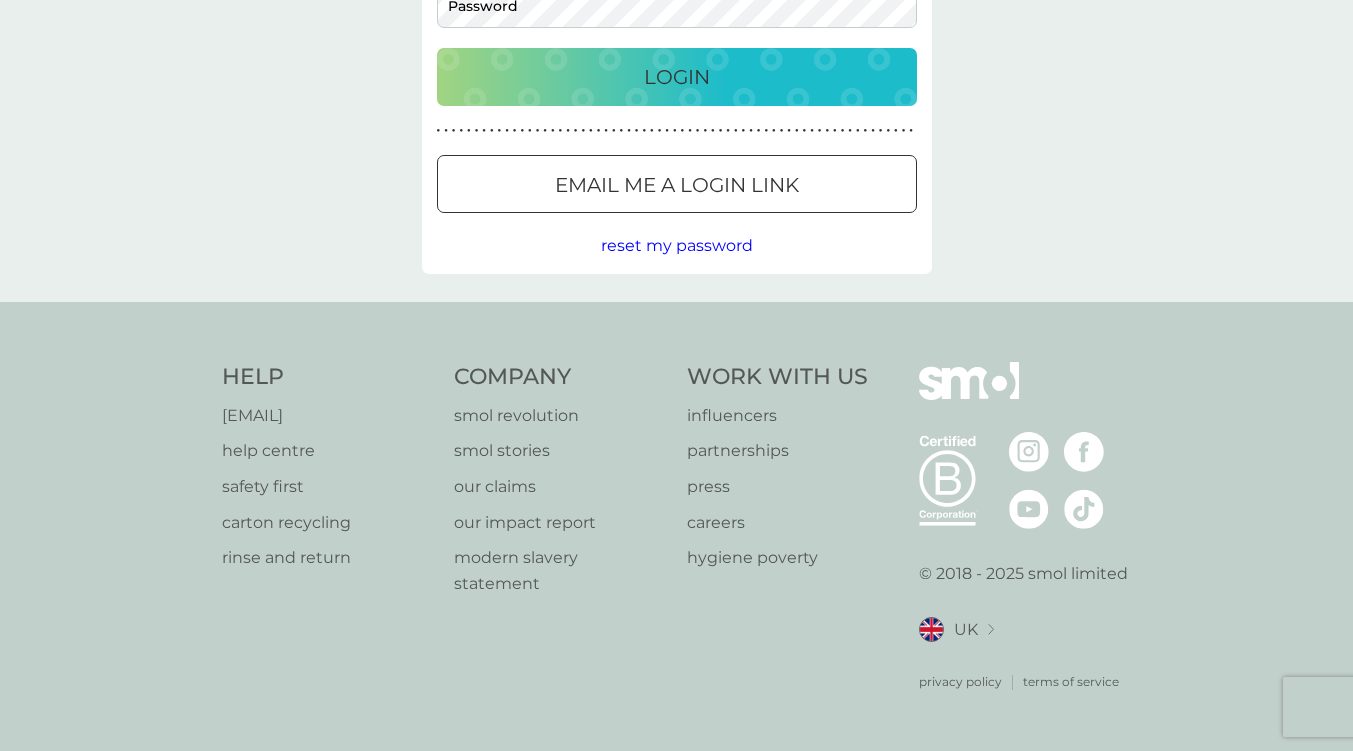 click on "Login" at bounding box center [677, 77] 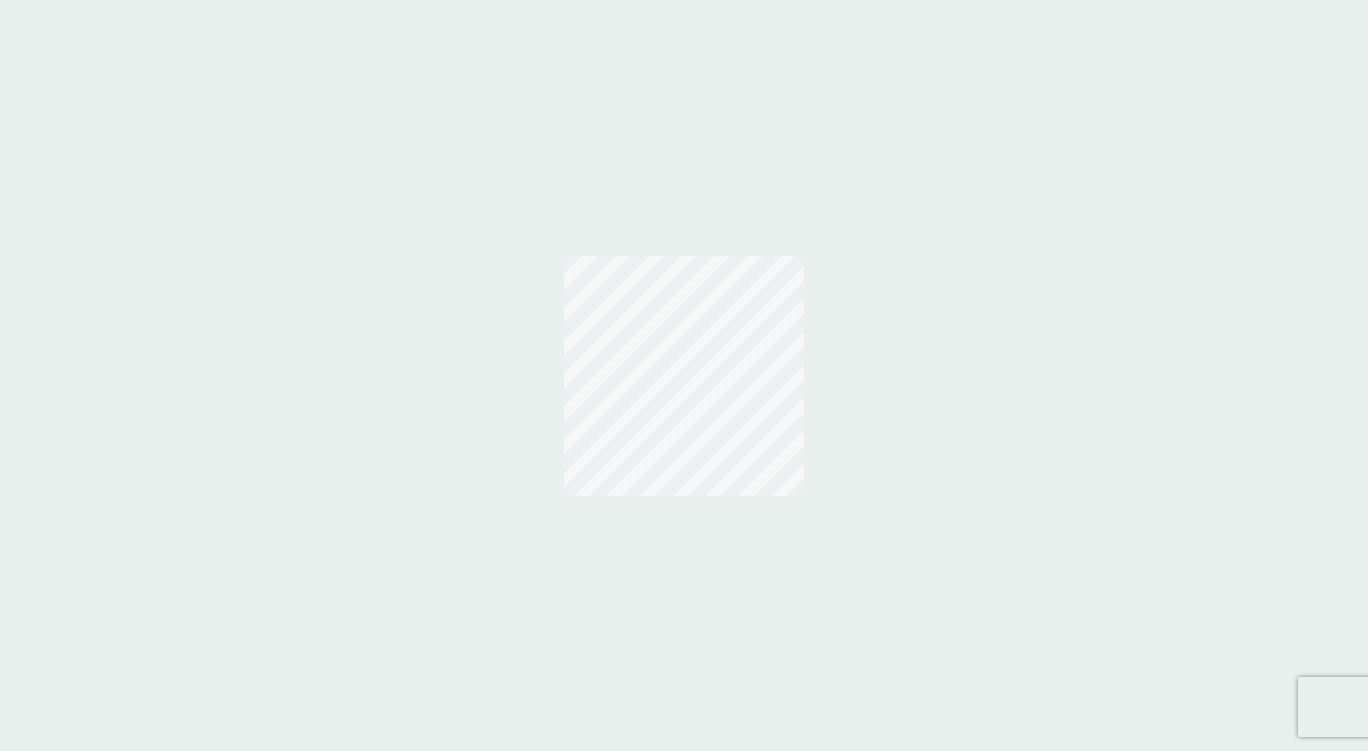 scroll, scrollTop: 0, scrollLeft: 0, axis: both 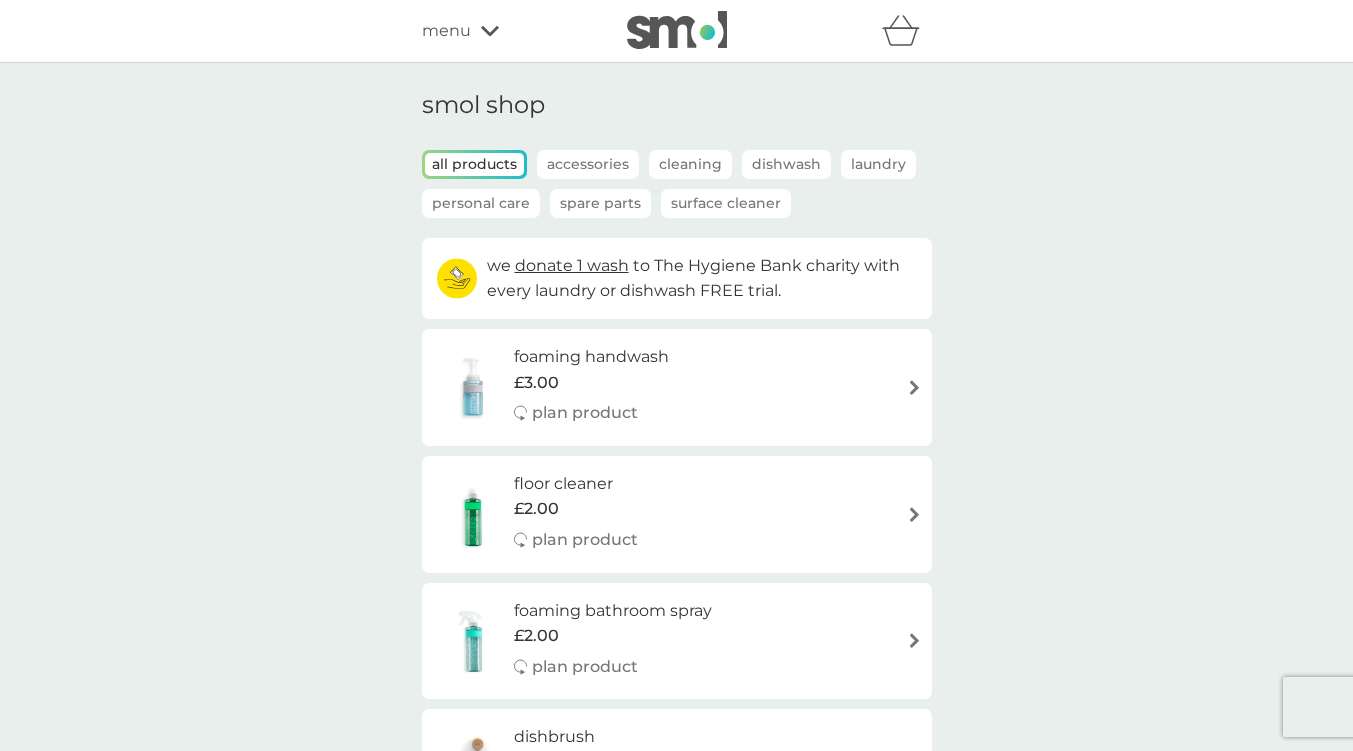 click 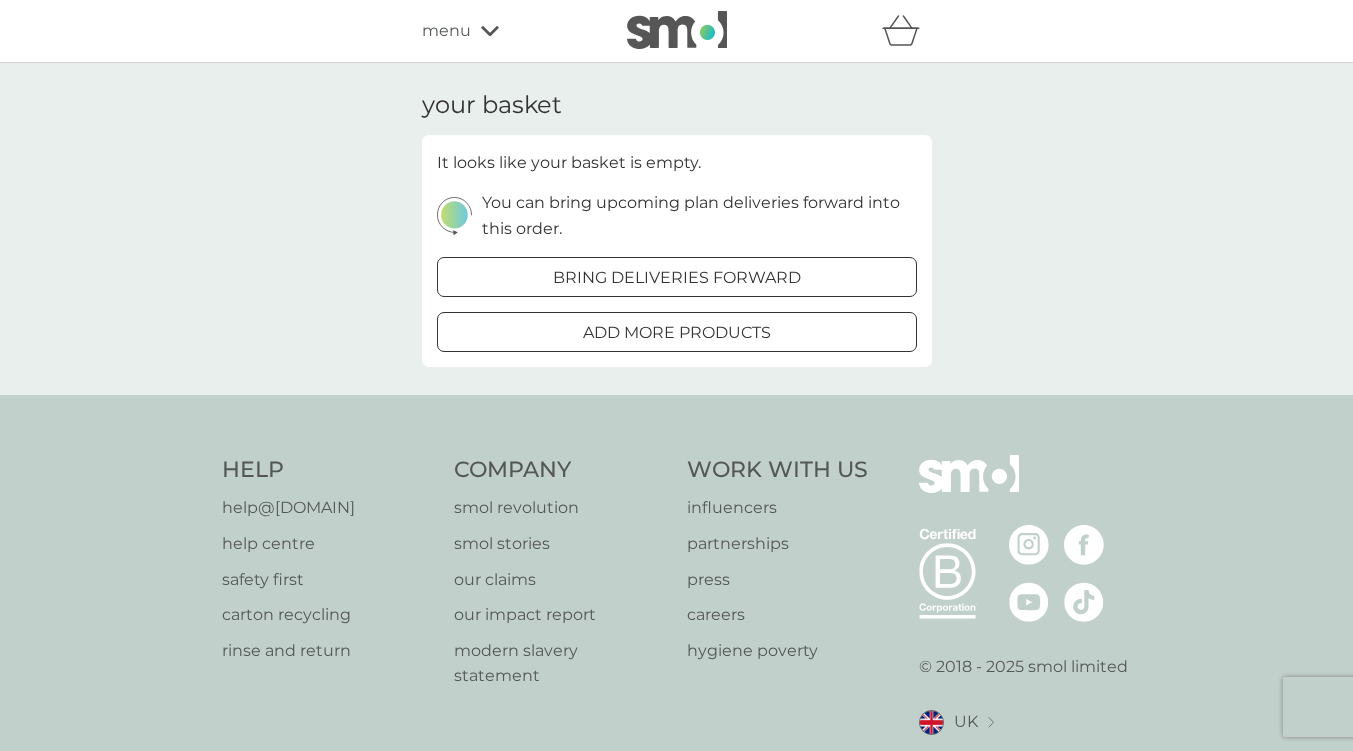 click on "menu" at bounding box center (446, 31) 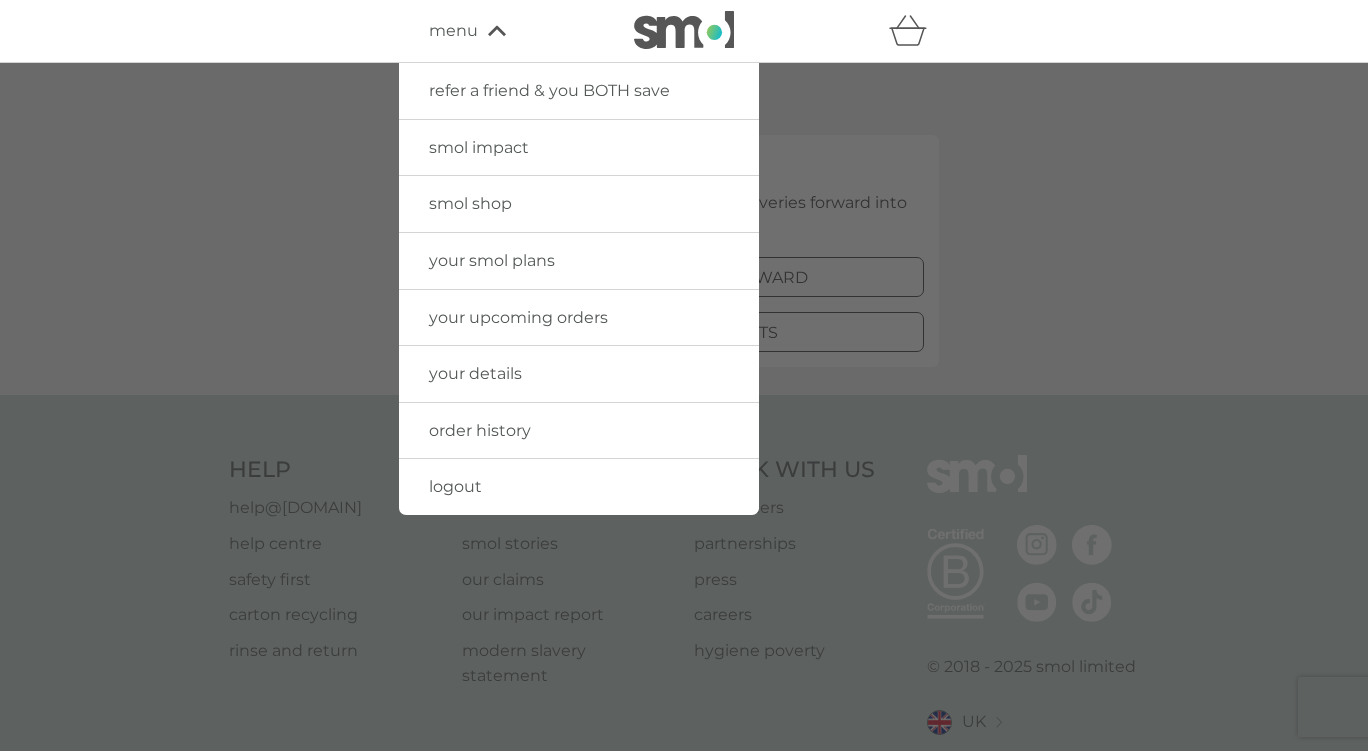 click on "smol shop" at bounding box center [470, 203] 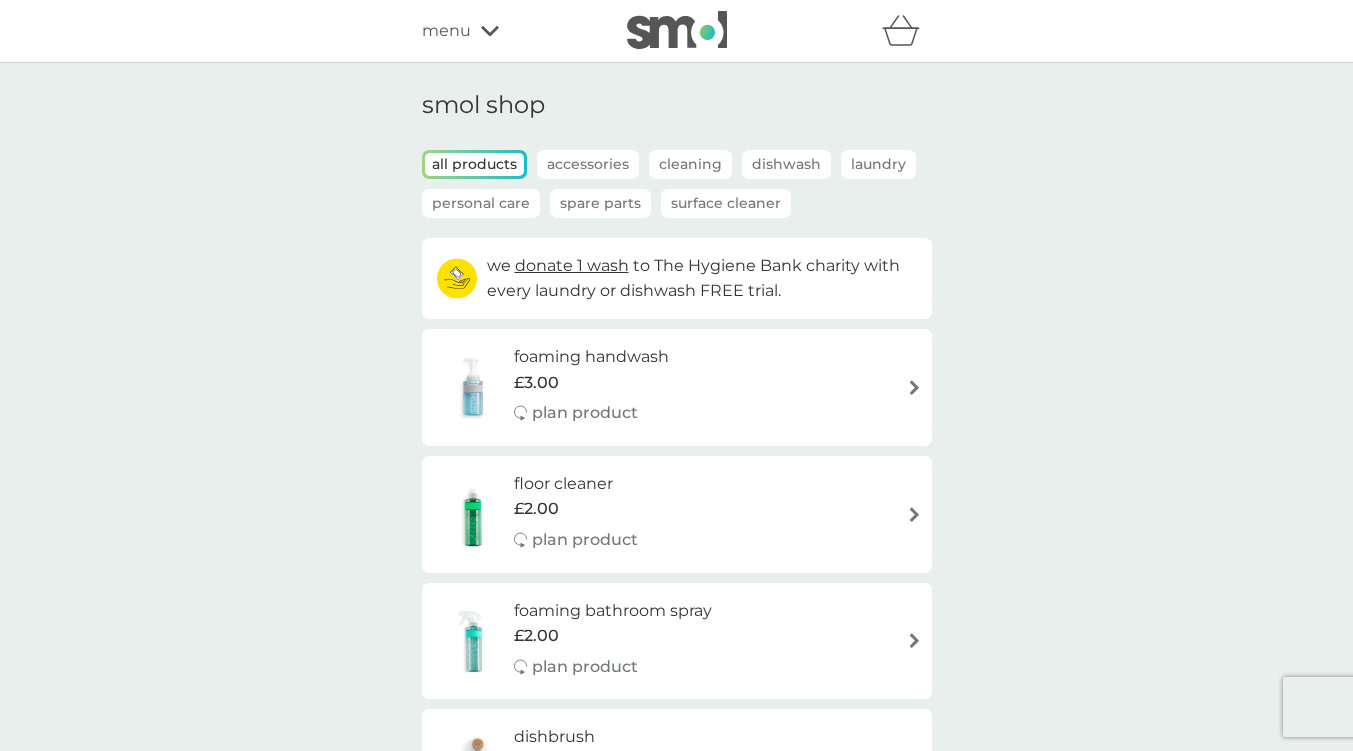 click on "foaming handwash £3.00 plan product" at bounding box center [677, 387] 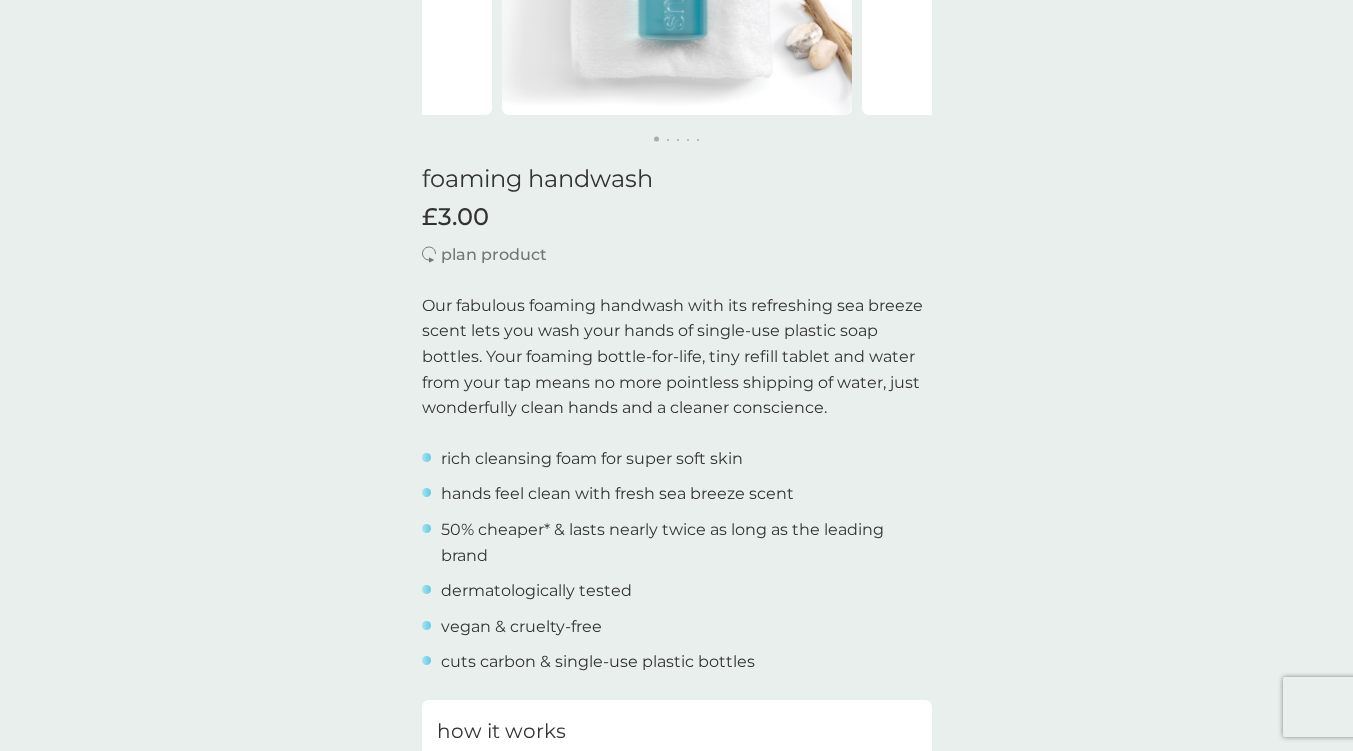 scroll, scrollTop: 700, scrollLeft: 0, axis: vertical 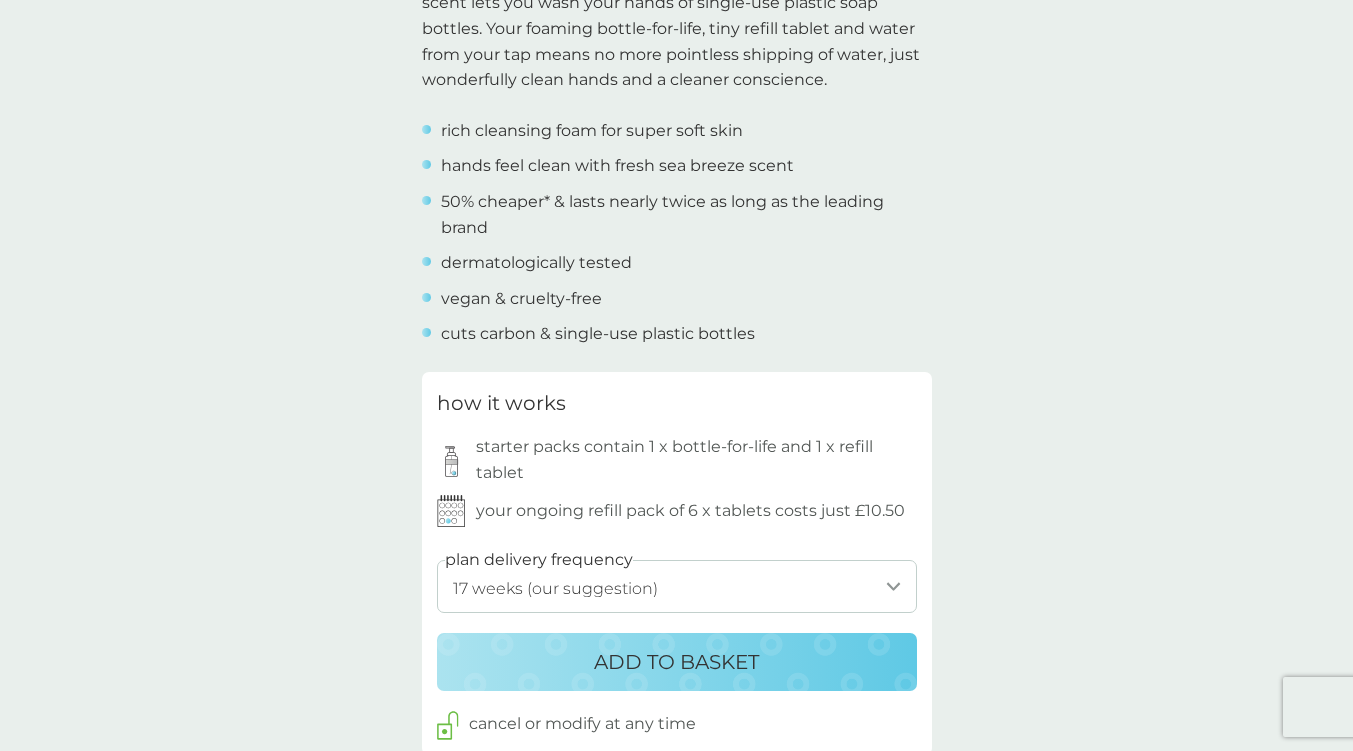 click on "1 week  2 weeks  3 weeks  4 weeks  5 weeks  6 weeks  7 weeks  8 weeks  9 weeks  10 weeks  11 weeks  12 weeks  13 weeks  14 weeks  15 weeks  16 weeks  17 weeks (our suggestion) 18 weeks  19 weeks  20 weeks  21 weeks  22 weeks  23 weeks  24 weeks  25 weeks  26 weeks" at bounding box center [677, 586] 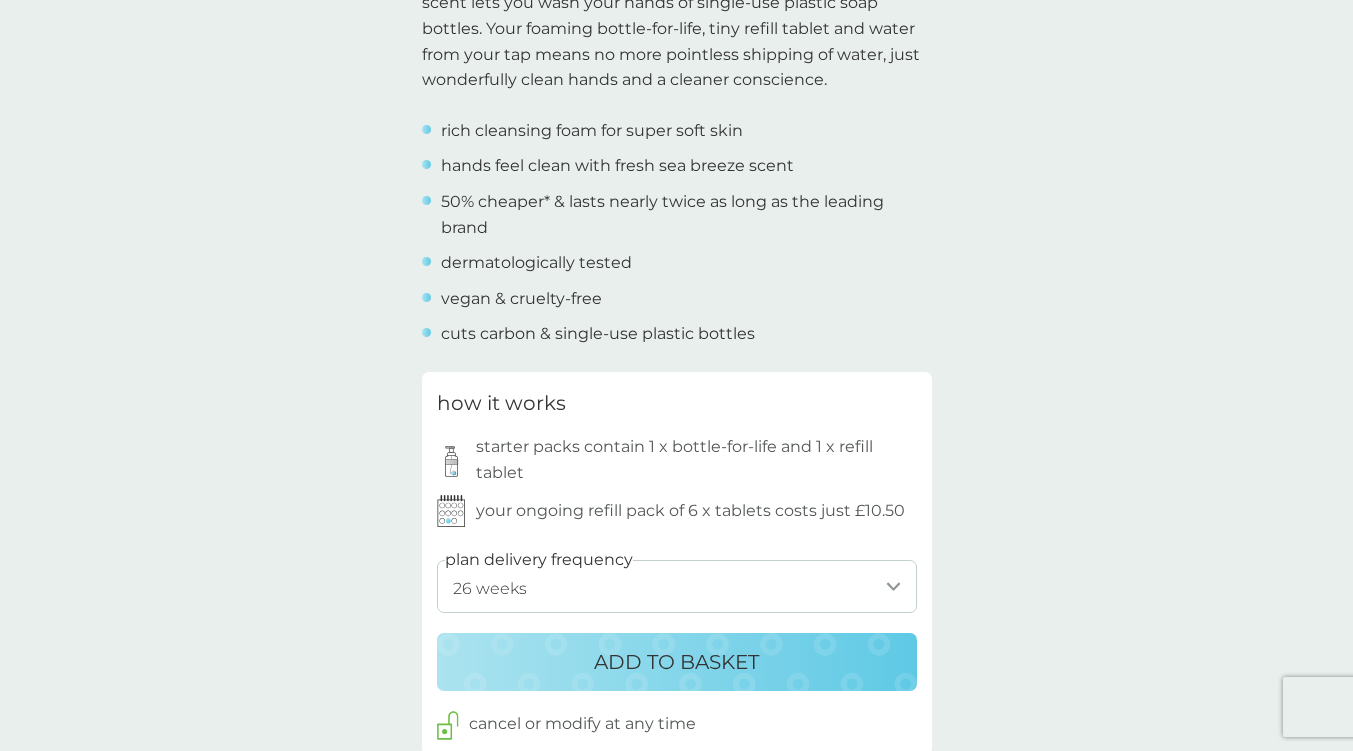 click on "1 week  2 weeks  3 weeks  4 weeks  5 weeks  6 weeks  7 weeks  8 weeks  9 weeks  10 weeks  11 weeks  12 weeks  13 weeks  14 weeks  15 weeks  16 weeks  17 weeks (our suggestion) 18 weeks  19 weeks  20 weeks  21 weeks  22 weeks  23 weeks  24 weeks  25 weeks  26 weeks" at bounding box center [677, 586] 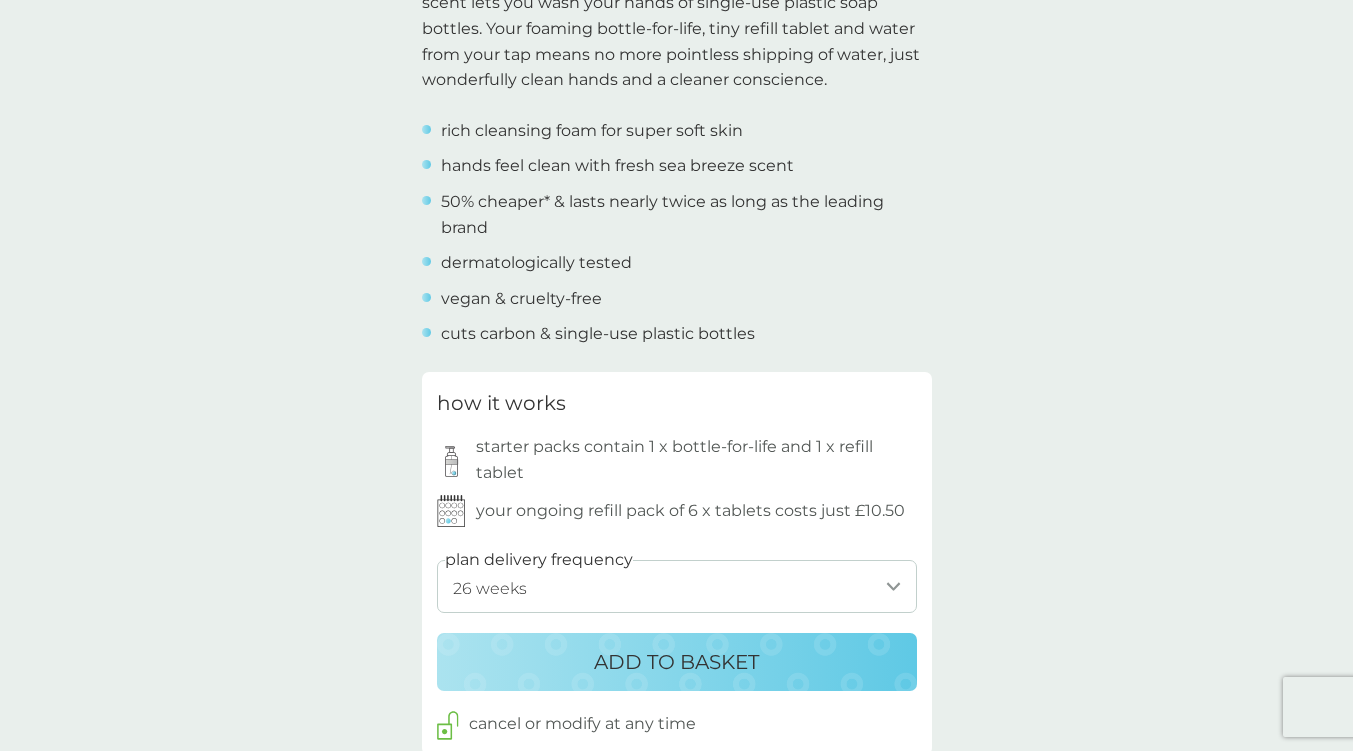click on "ADD TO BASKET" at bounding box center [676, 662] 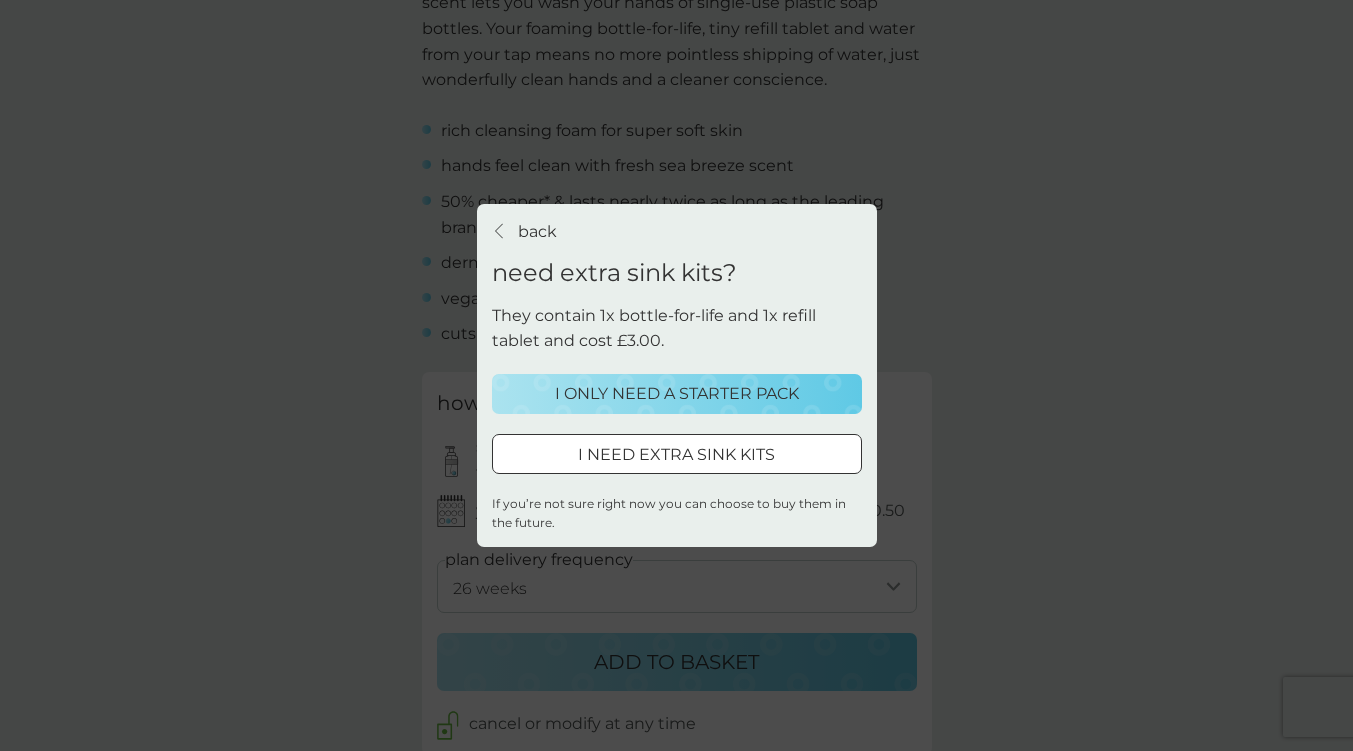 click at bounding box center (677, 454) 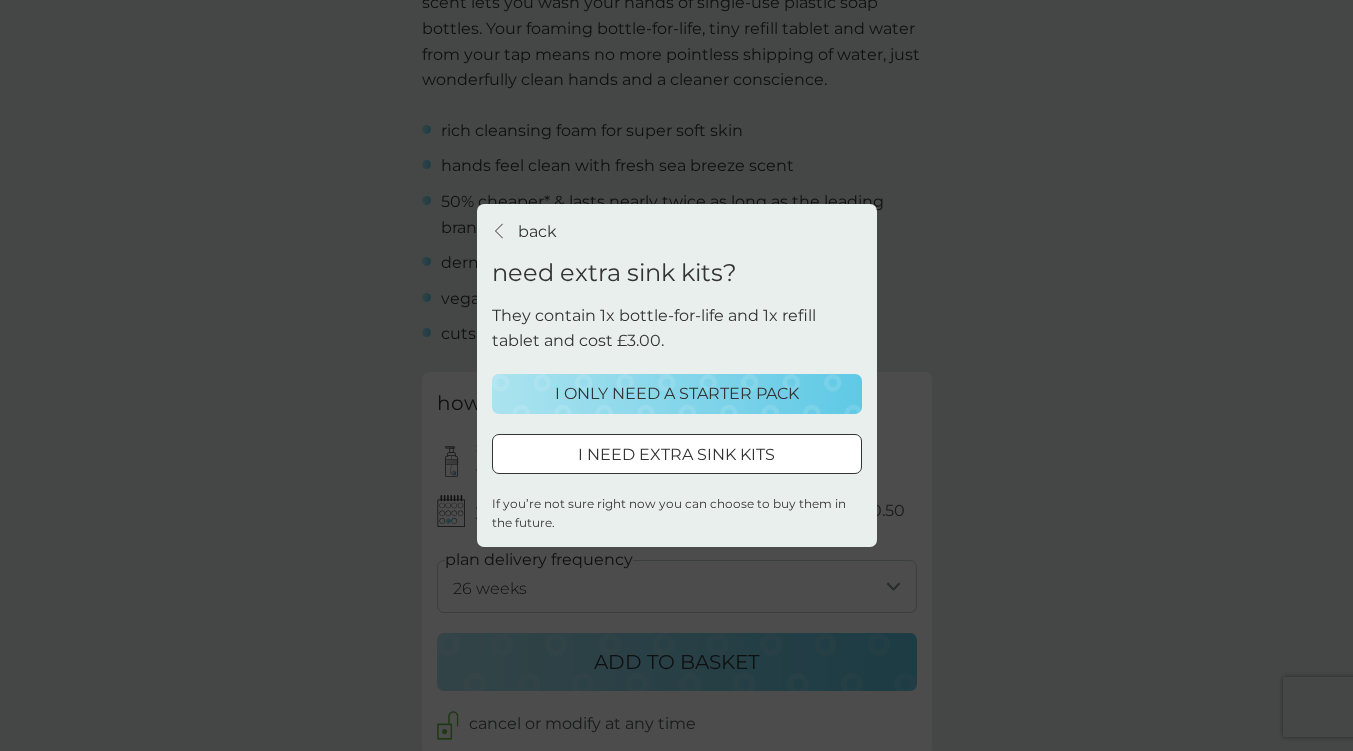select on "182" 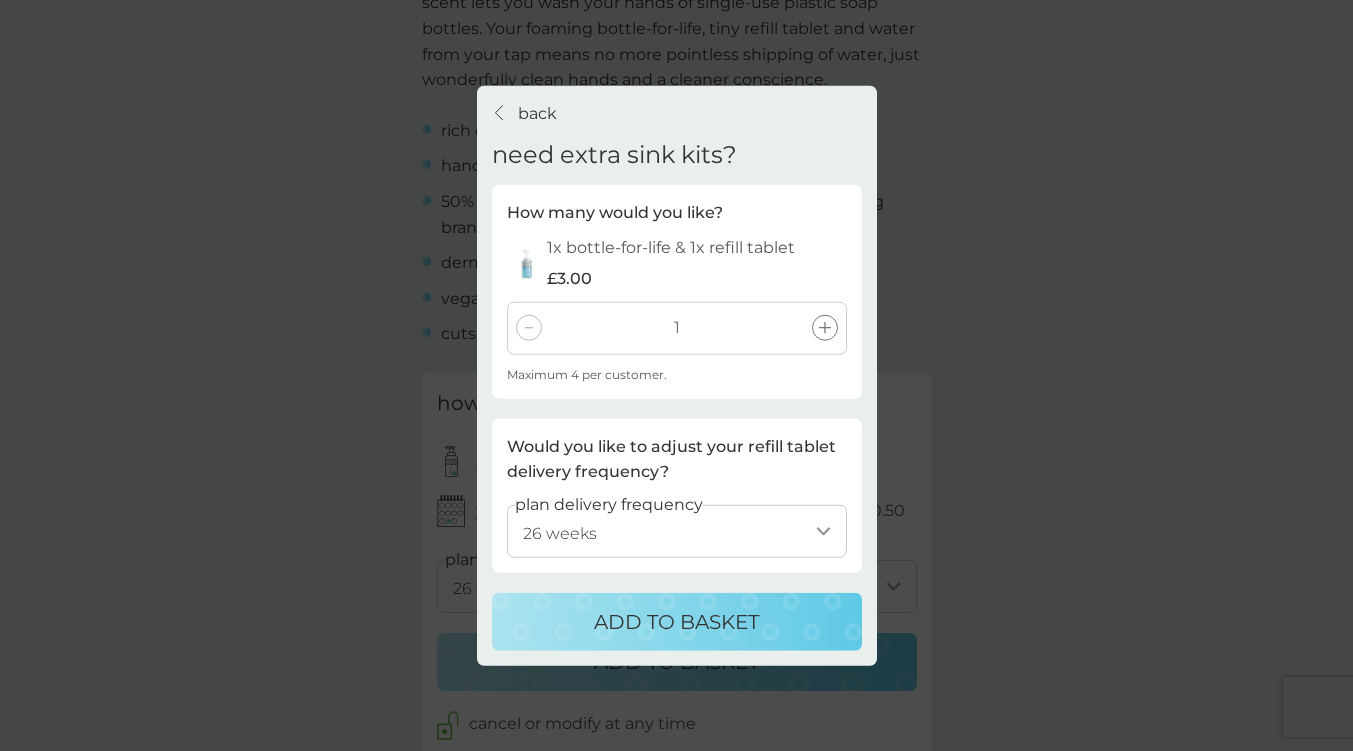 click on "ADD TO BASKET" at bounding box center (676, 622) 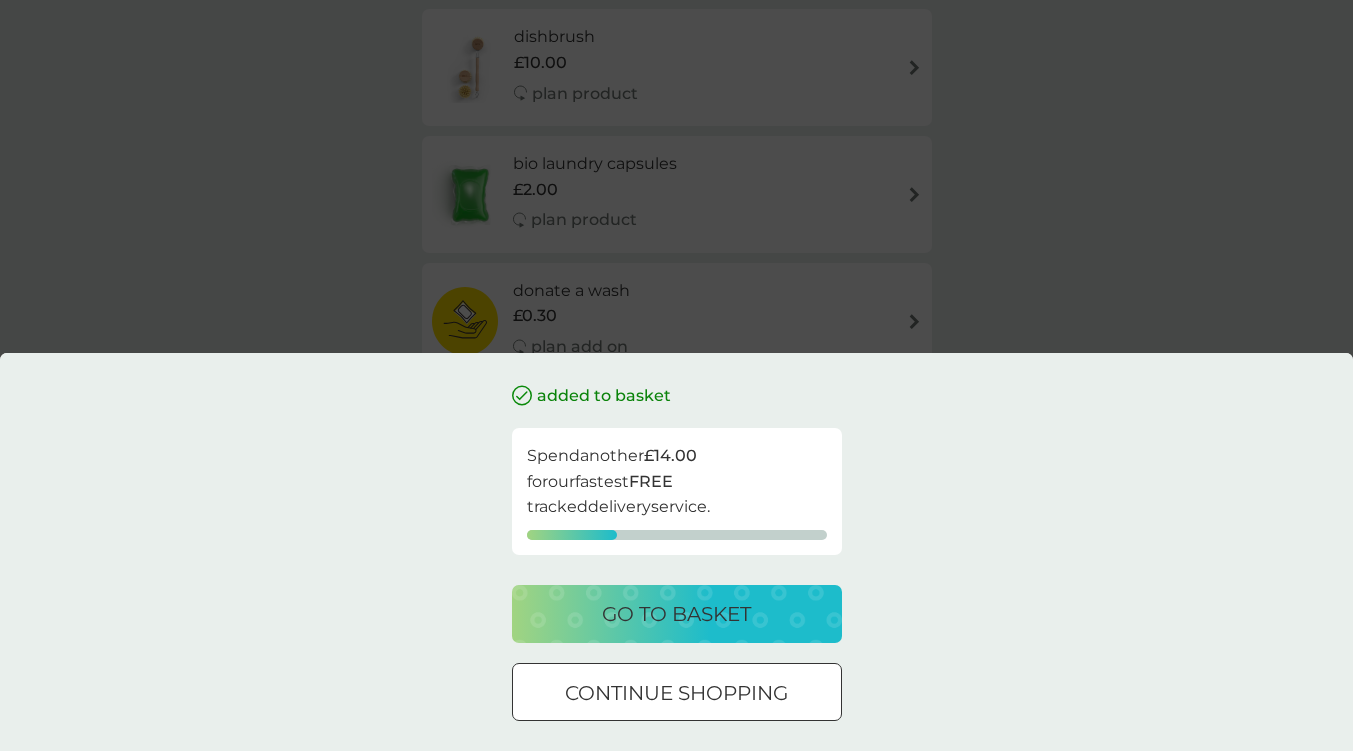 scroll, scrollTop: 0, scrollLeft: 0, axis: both 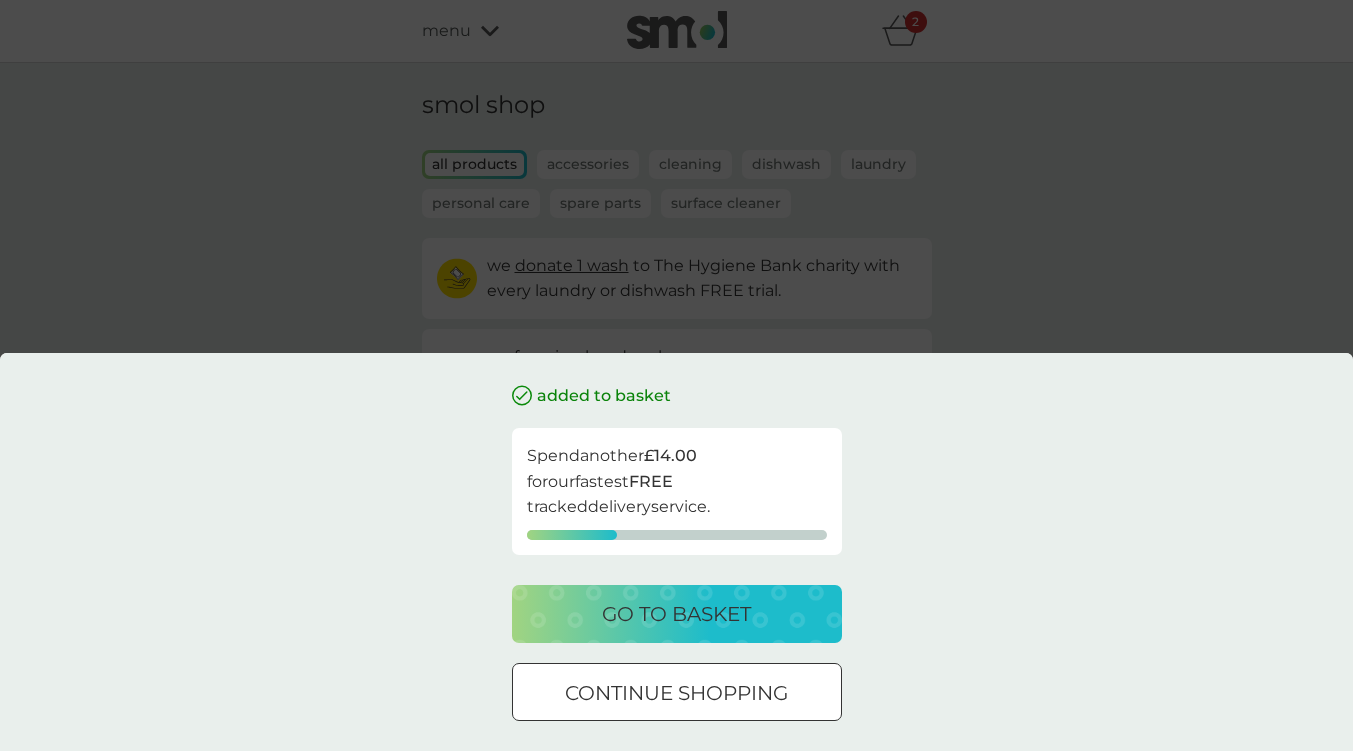 click at bounding box center [677, 693] 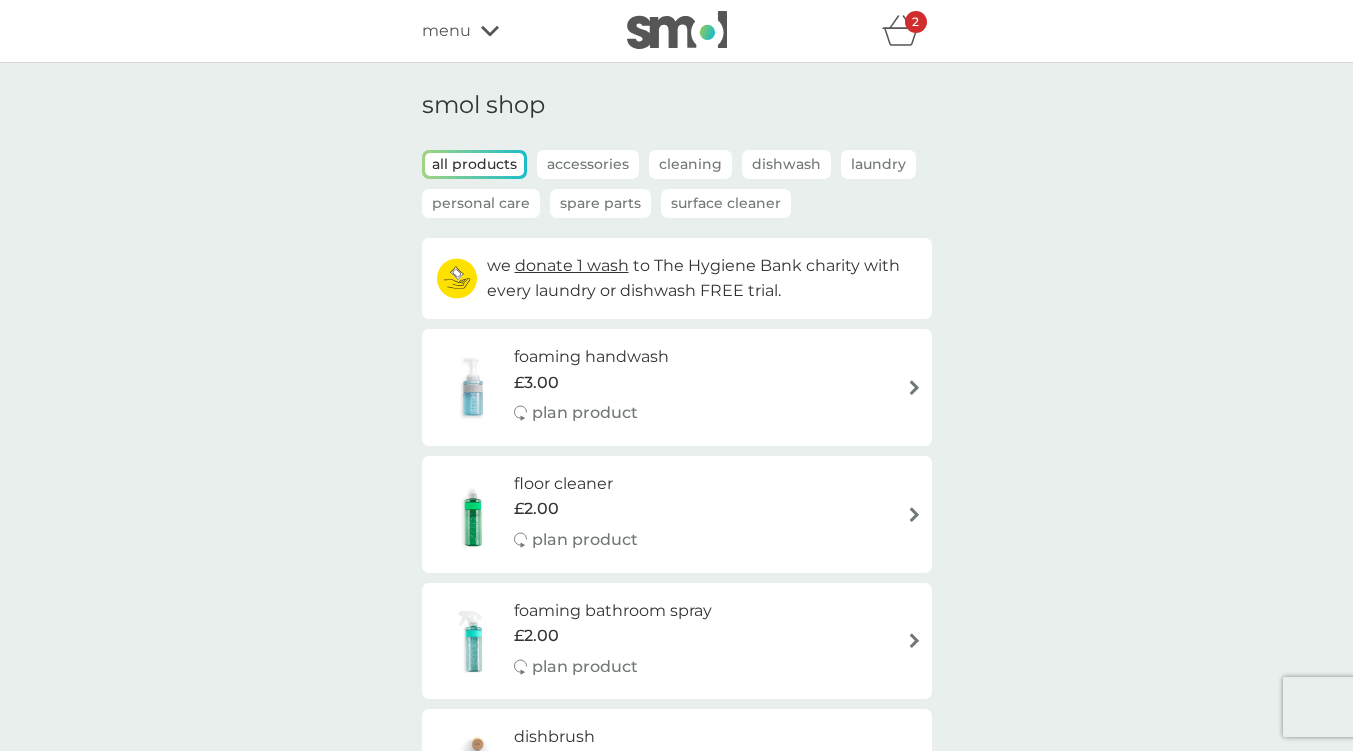 click on "floor cleaner £2.00 plan product" at bounding box center [677, 514] 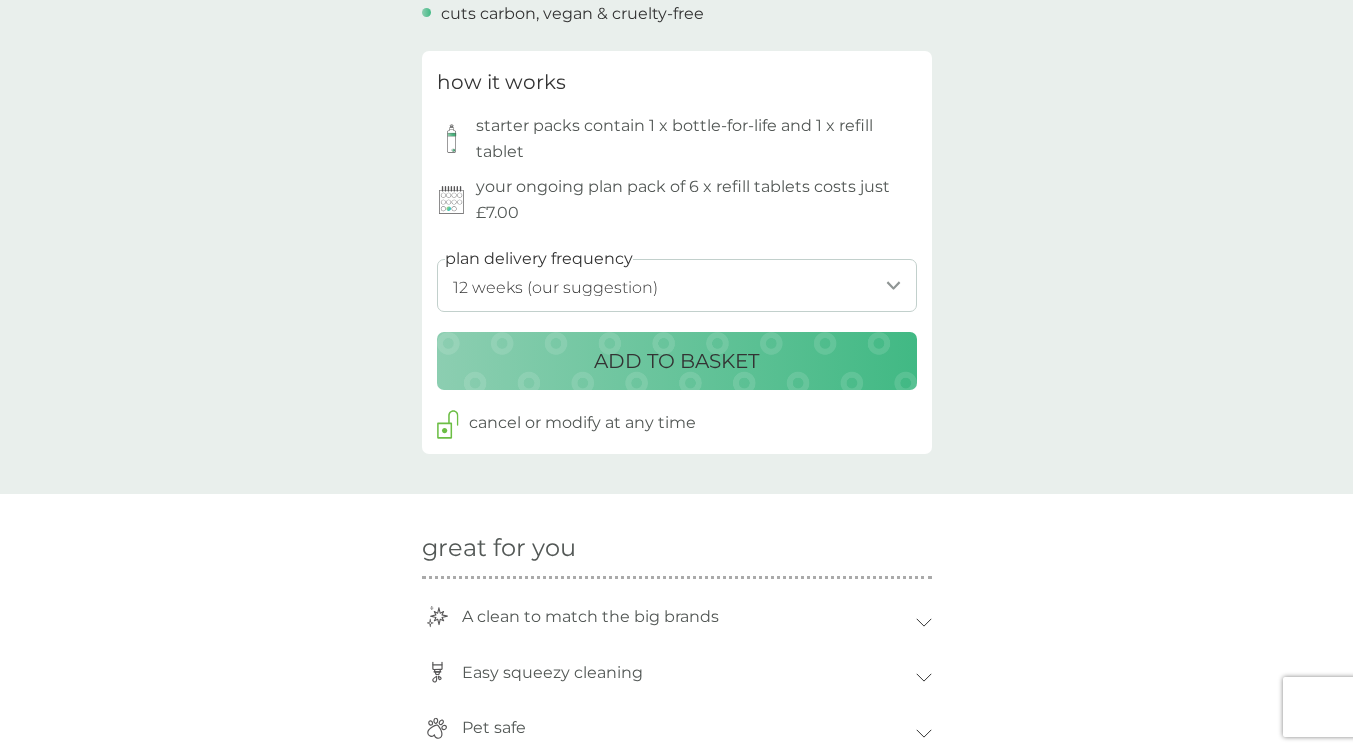 scroll, scrollTop: 1000, scrollLeft: 0, axis: vertical 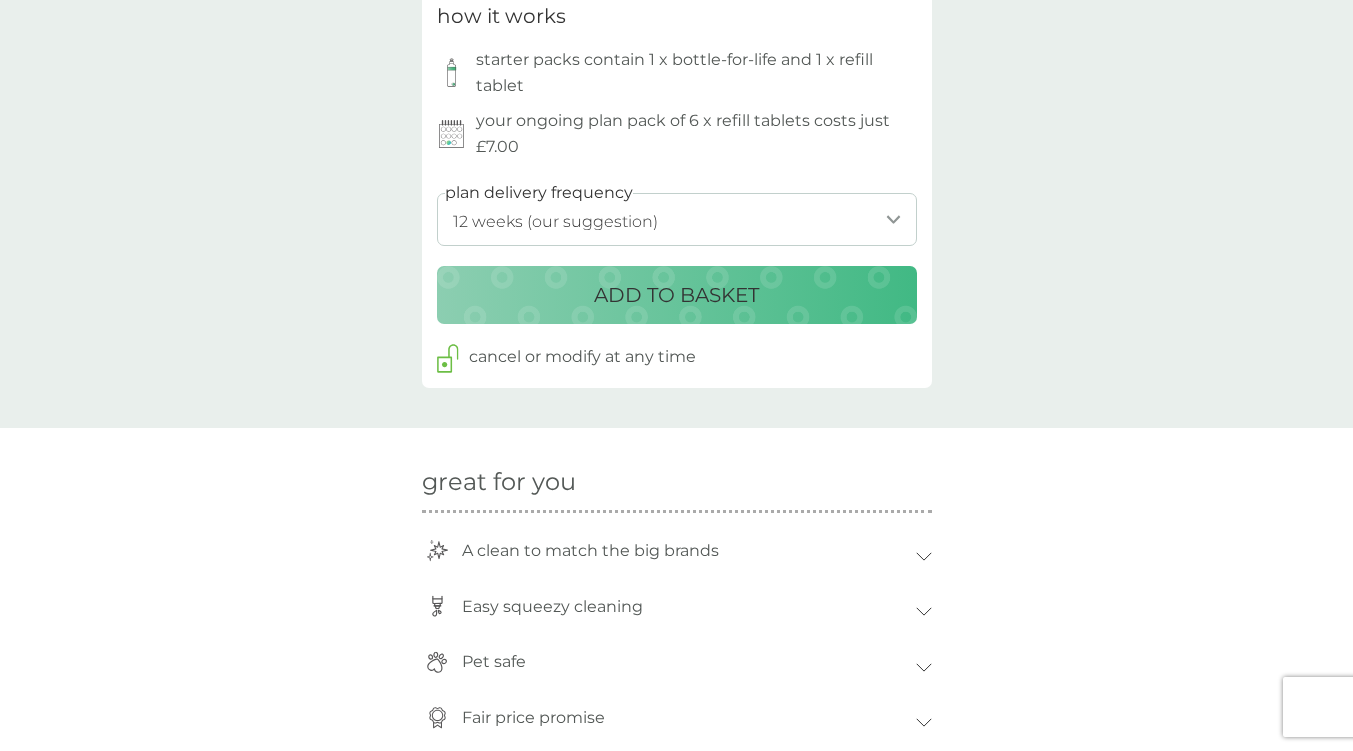 drag, startPoint x: 657, startPoint y: 222, endPoint x: 651, endPoint y: 244, distance: 22.803509 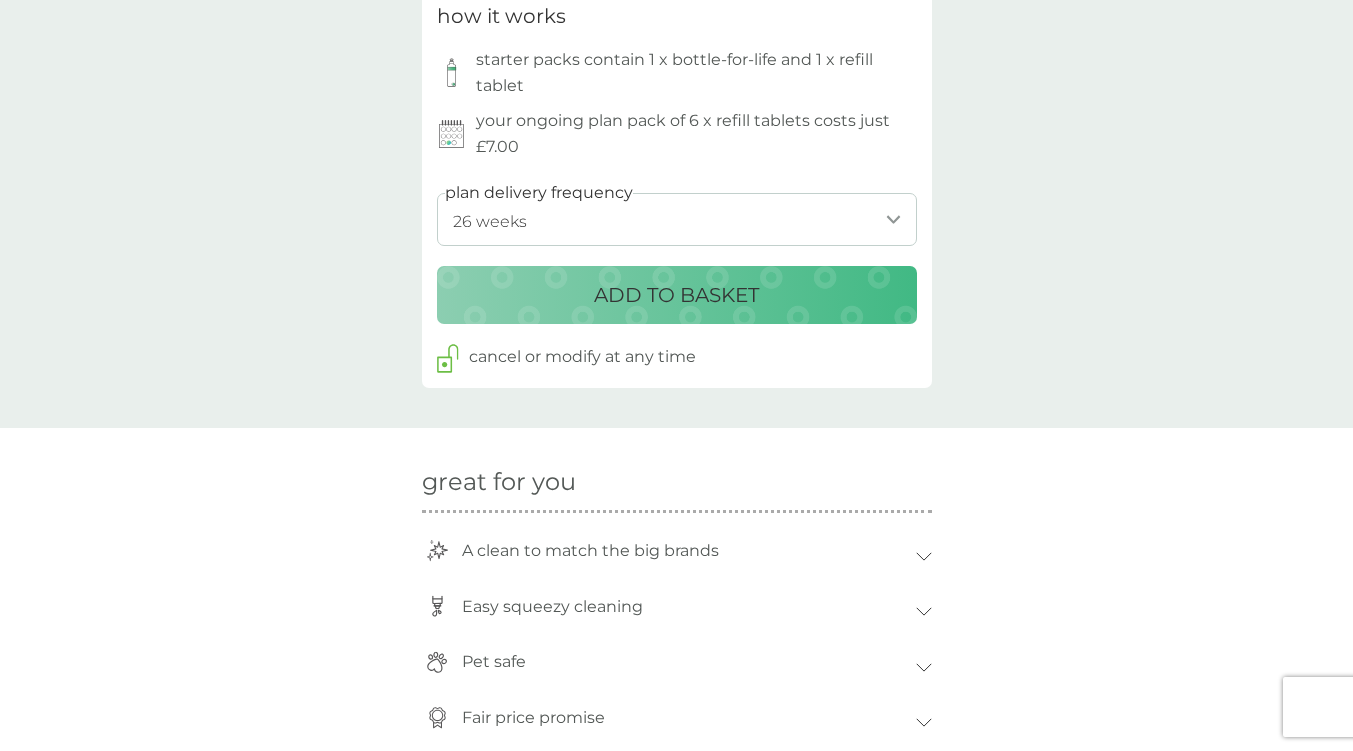 click on "1 week  2 weeks  3 weeks  4 weeks  5 weeks  6 weeks  7 weeks  8 weeks  9 weeks  10 weeks  11 weeks  12 weeks (our suggestion) 13 weeks  14 weeks  15 weeks  16 weeks  17 weeks  18 weeks  19 weeks  20 weeks  21 weeks  22 weeks  23 weeks  24 weeks  25 weeks  26 weeks" at bounding box center (677, 219) 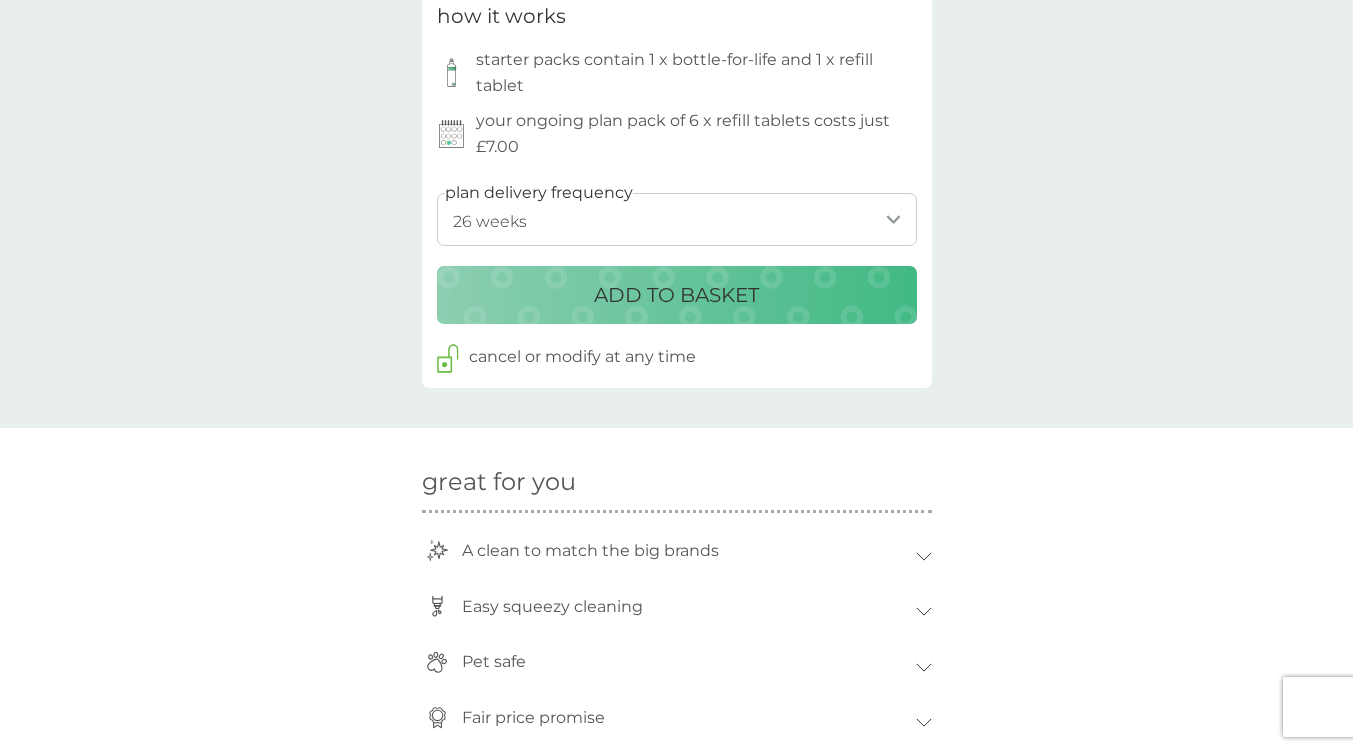 click on "ADD TO BASKET" at bounding box center (676, 295) 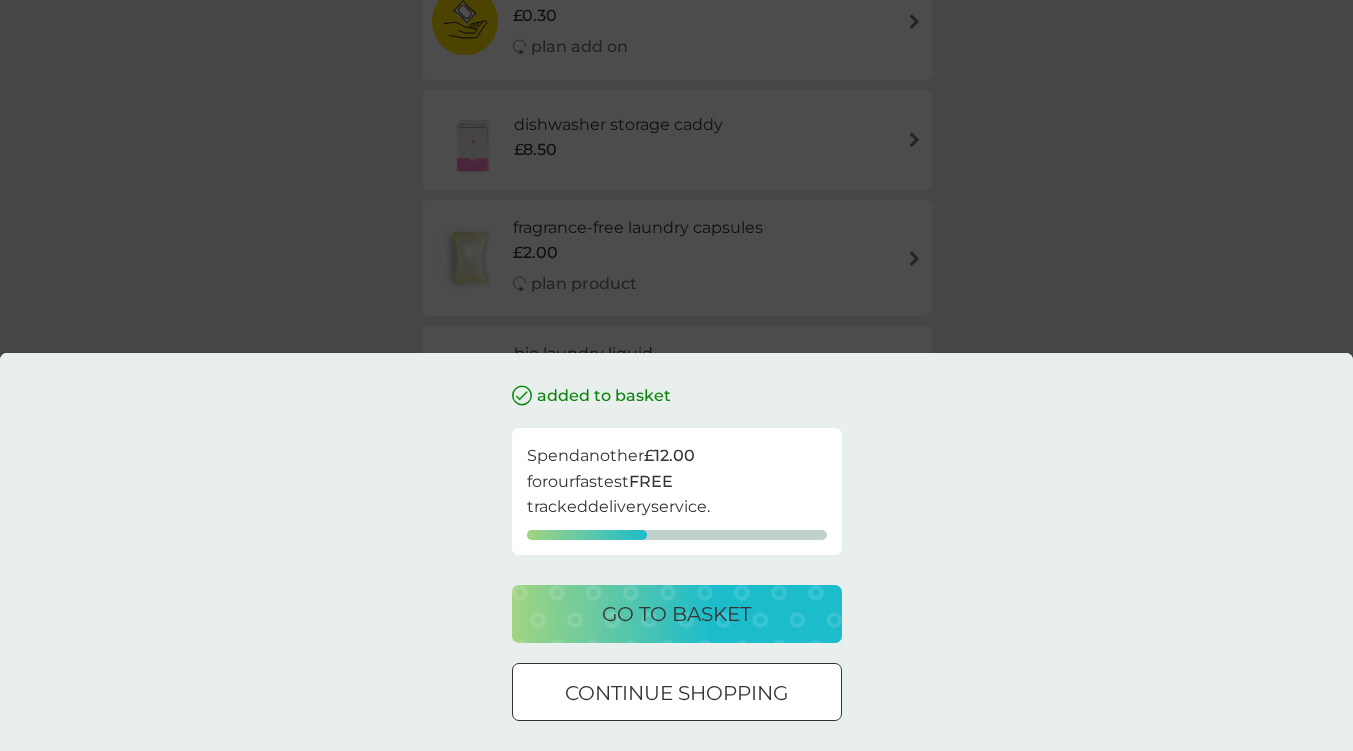 scroll, scrollTop: 0, scrollLeft: 0, axis: both 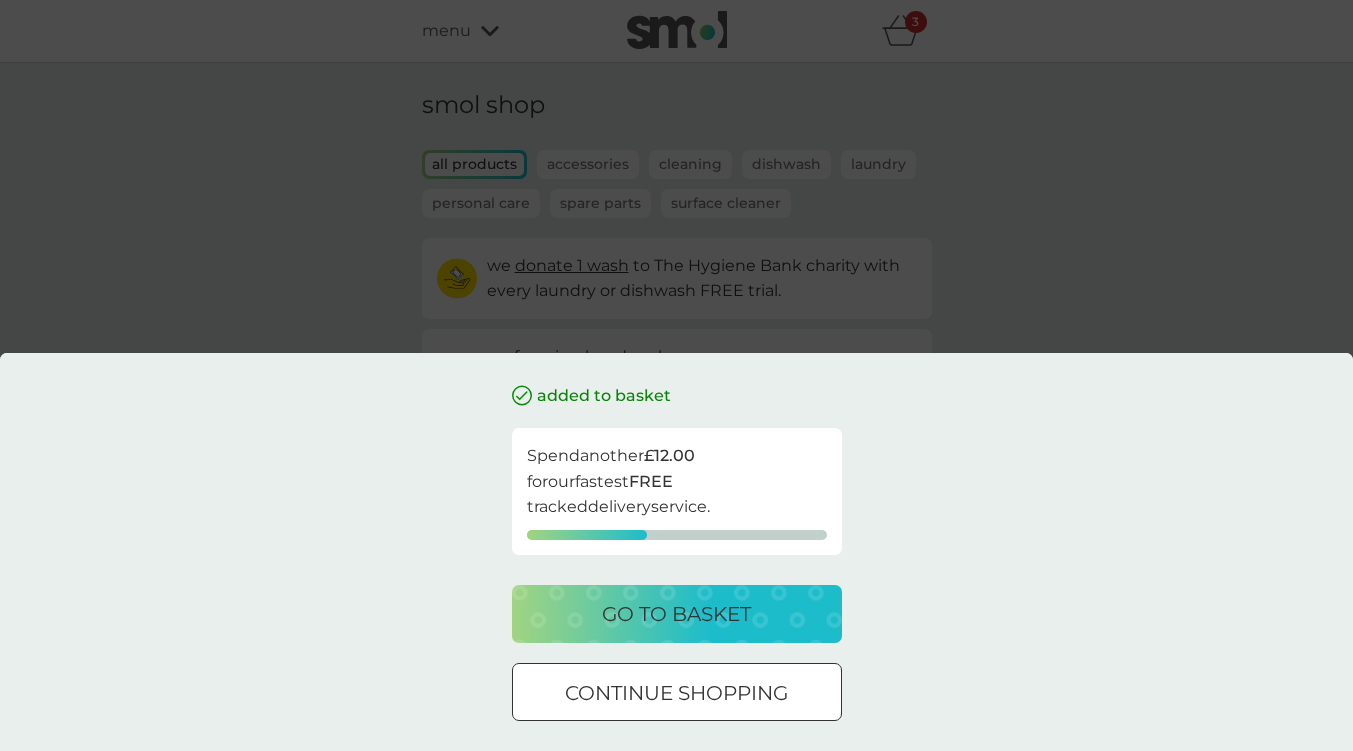 click at bounding box center [677, 693] 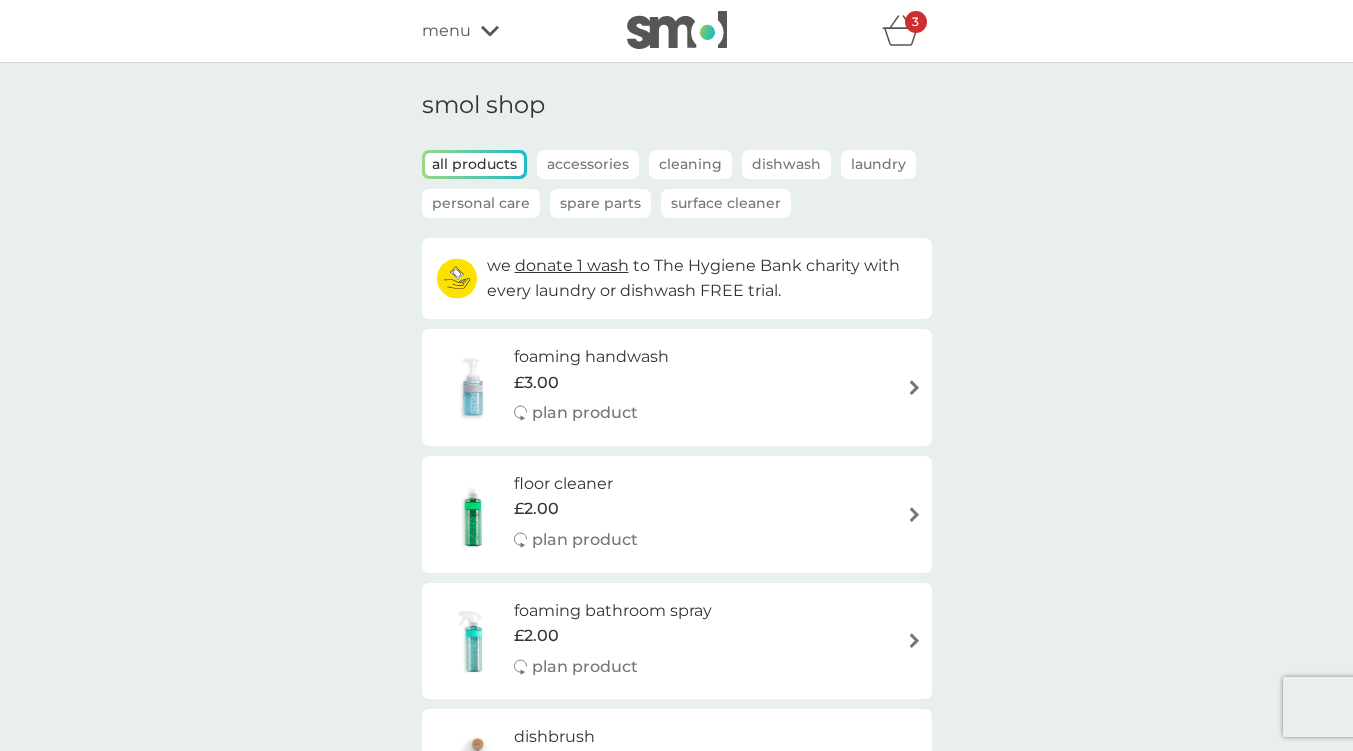 scroll, scrollTop: 100, scrollLeft: 0, axis: vertical 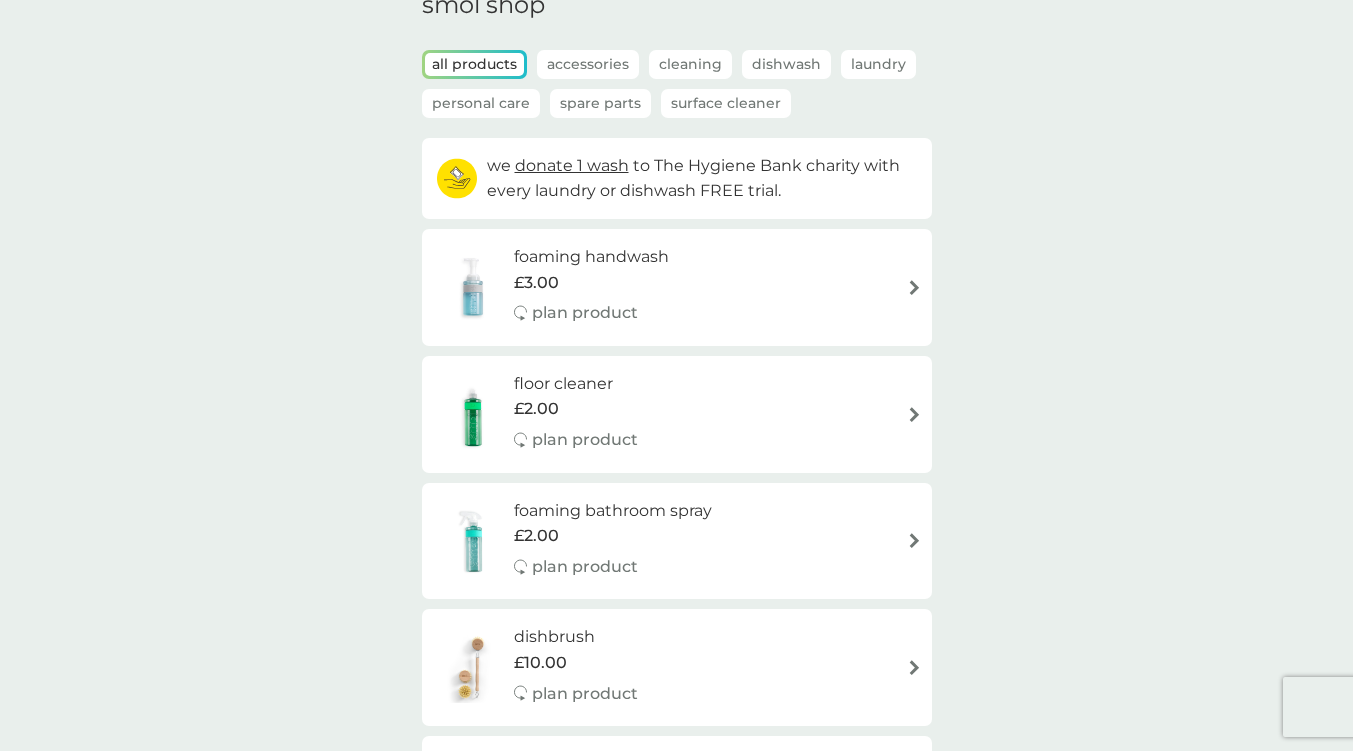 click on "foaming bathroom spray" at bounding box center (613, 511) 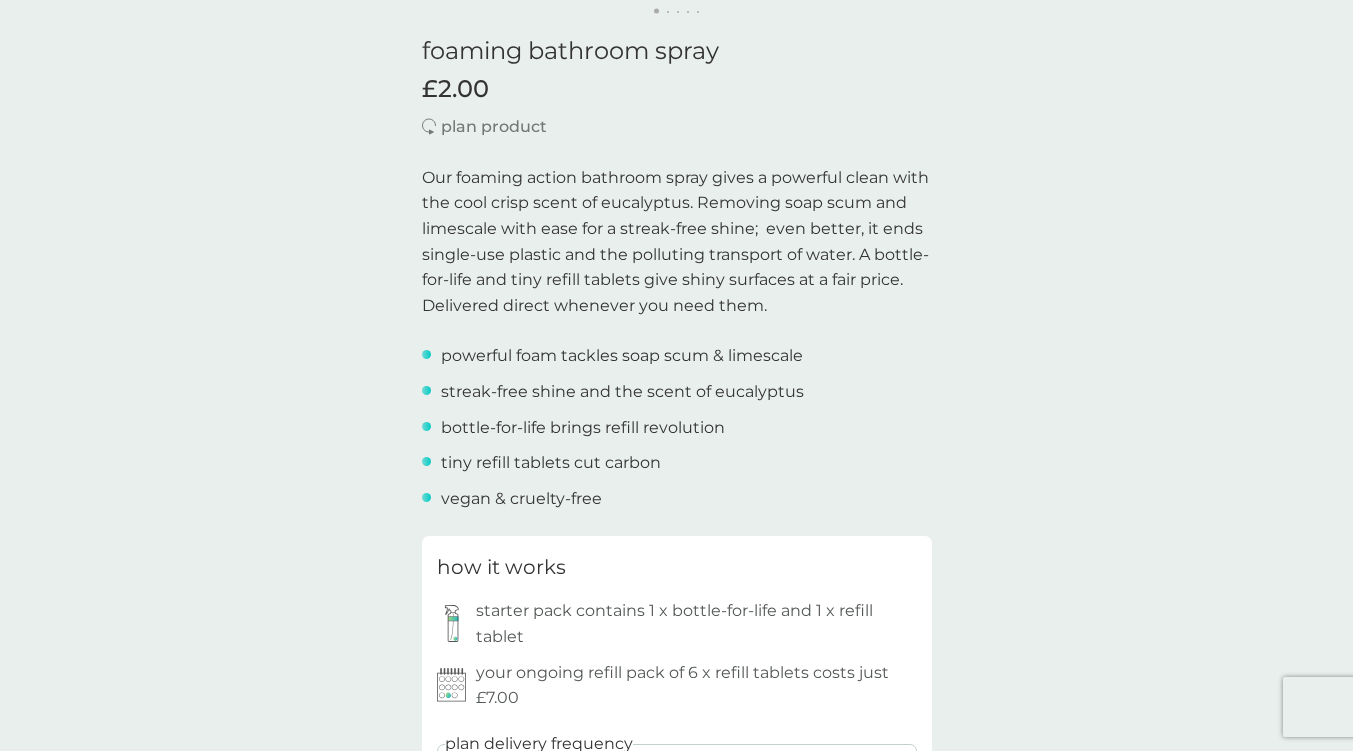 scroll, scrollTop: 1000, scrollLeft: 0, axis: vertical 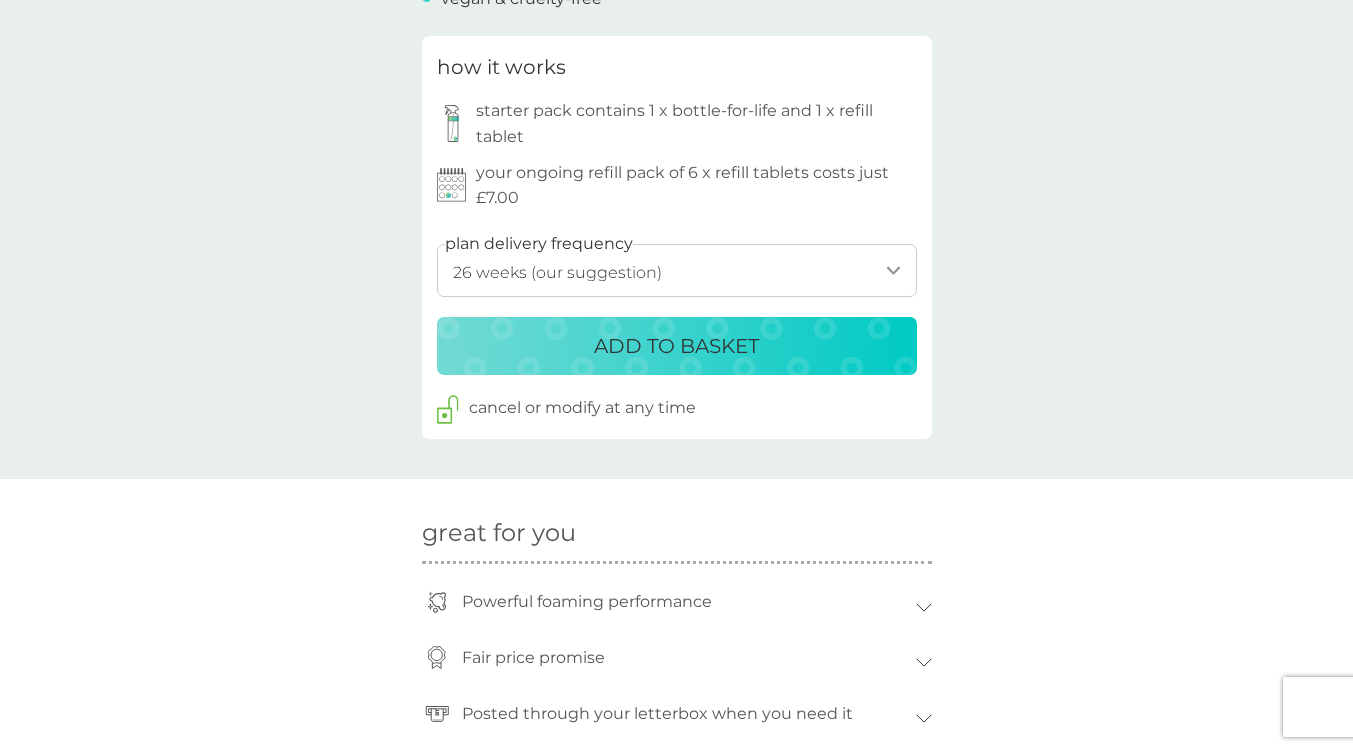 click on "1 week  2 weeks  3 weeks  4 weeks  5 weeks  6 weeks  7 weeks  8 weeks  9 weeks  10 weeks  11 weeks  12 weeks  13 weeks  14 weeks  15 weeks  16 weeks  17 weeks  18 weeks  19 weeks  20 weeks  21 weeks  22 weeks  23 weeks  24 weeks  25 weeks  26 weeks (our suggestion) 27 weeks  28 weeks  29 weeks  30 weeks  31 weeks  32 weeks  33 weeks  34 weeks  35 weeks" at bounding box center [677, 270] 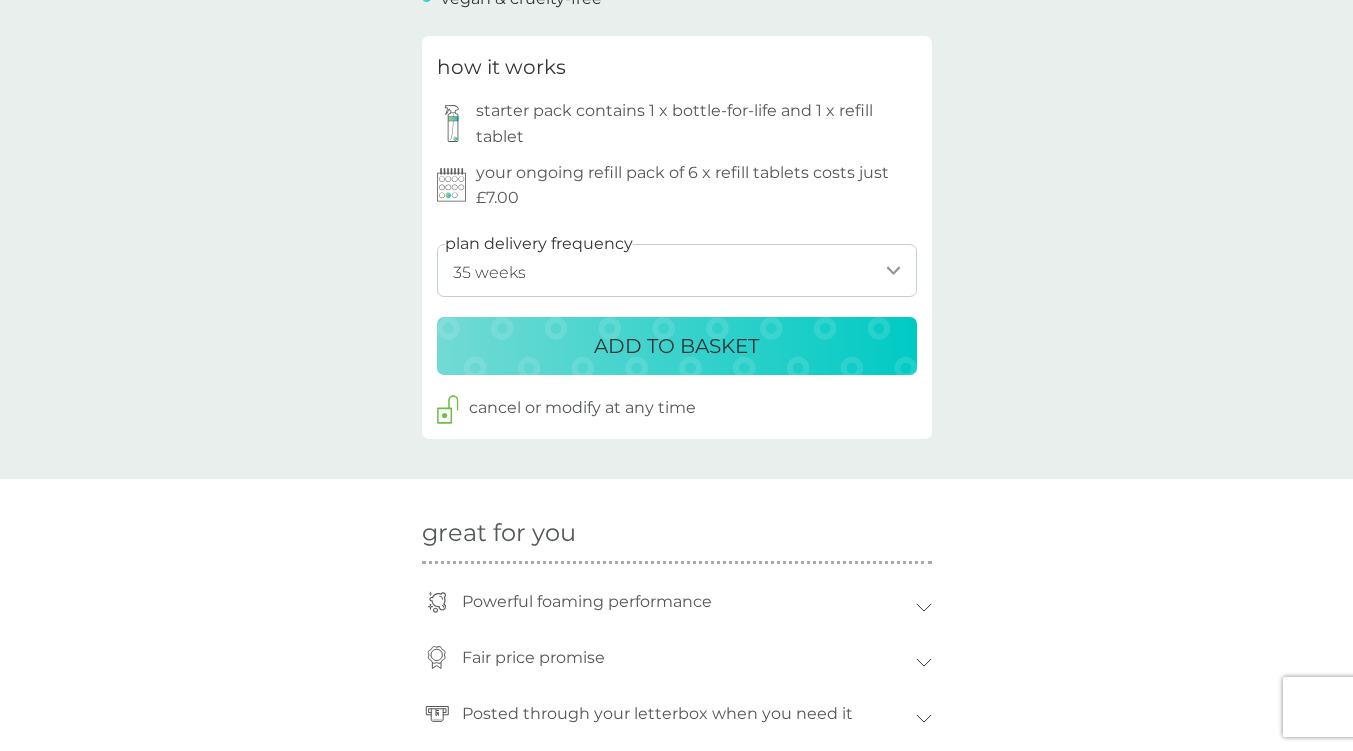 click on "1 week  2 weeks  3 weeks  4 weeks  5 weeks  6 weeks  7 weeks  8 weeks  9 weeks  10 weeks  11 weeks  12 weeks  13 weeks  14 weeks  15 weeks  16 weeks  17 weeks  18 weeks  19 weeks  20 weeks  21 weeks  22 weeks  23 weeks  24 weeks  25 weeks  26 weeks (our suggestion) 27 weeks  28 weeks  29 weeks  30 weeks  31 weeks  32 weeks  33 weeks  34 weeks  35 weeks" at bounding box center [677, 270] 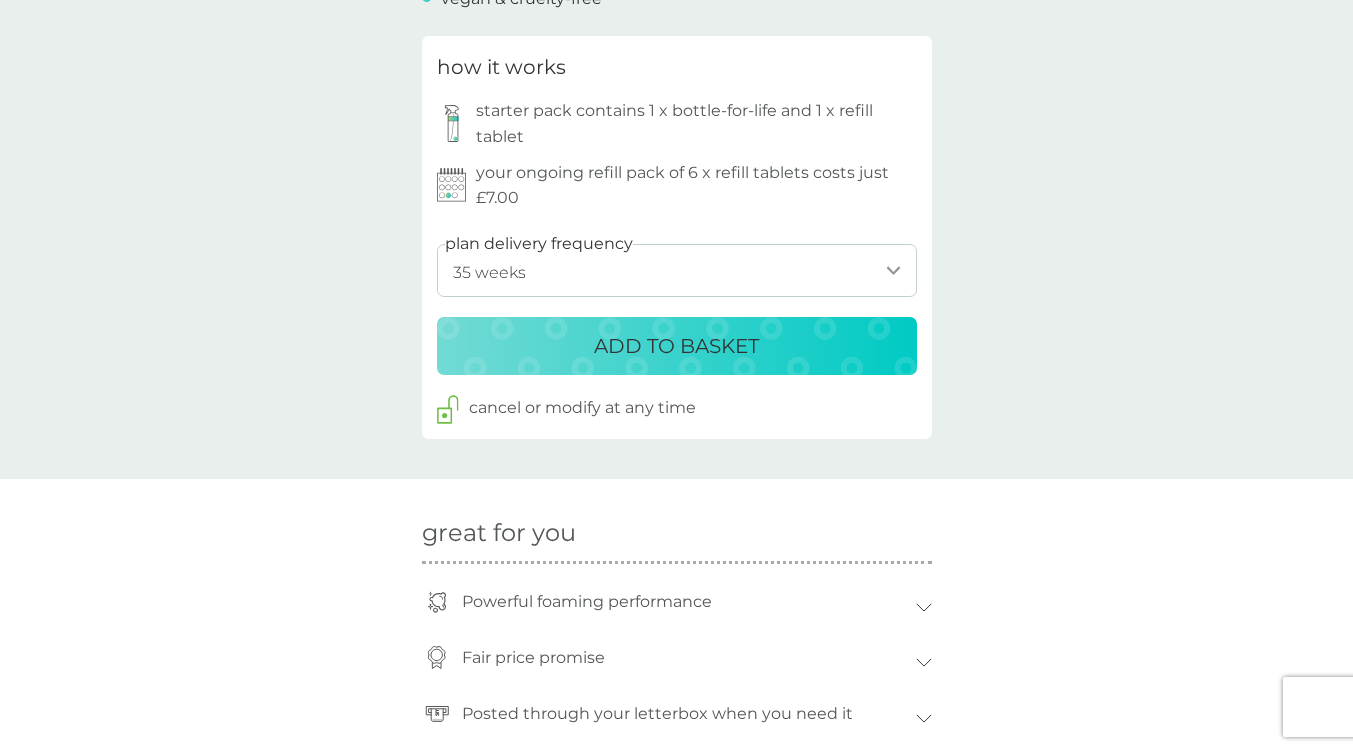 click on "ADD TO BASKET" at bounding box center [676, 346] 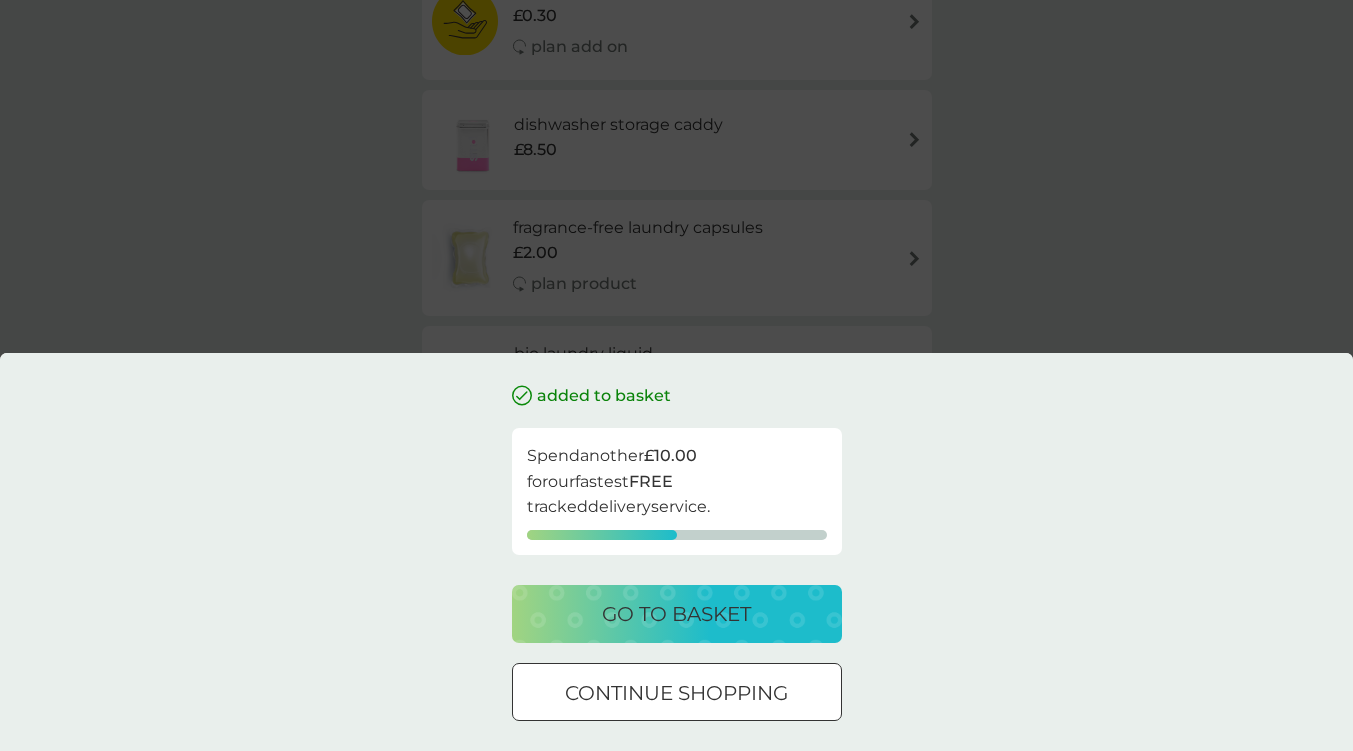 scroll, scrollTop: 0, scrollLeft: 0, axis: both 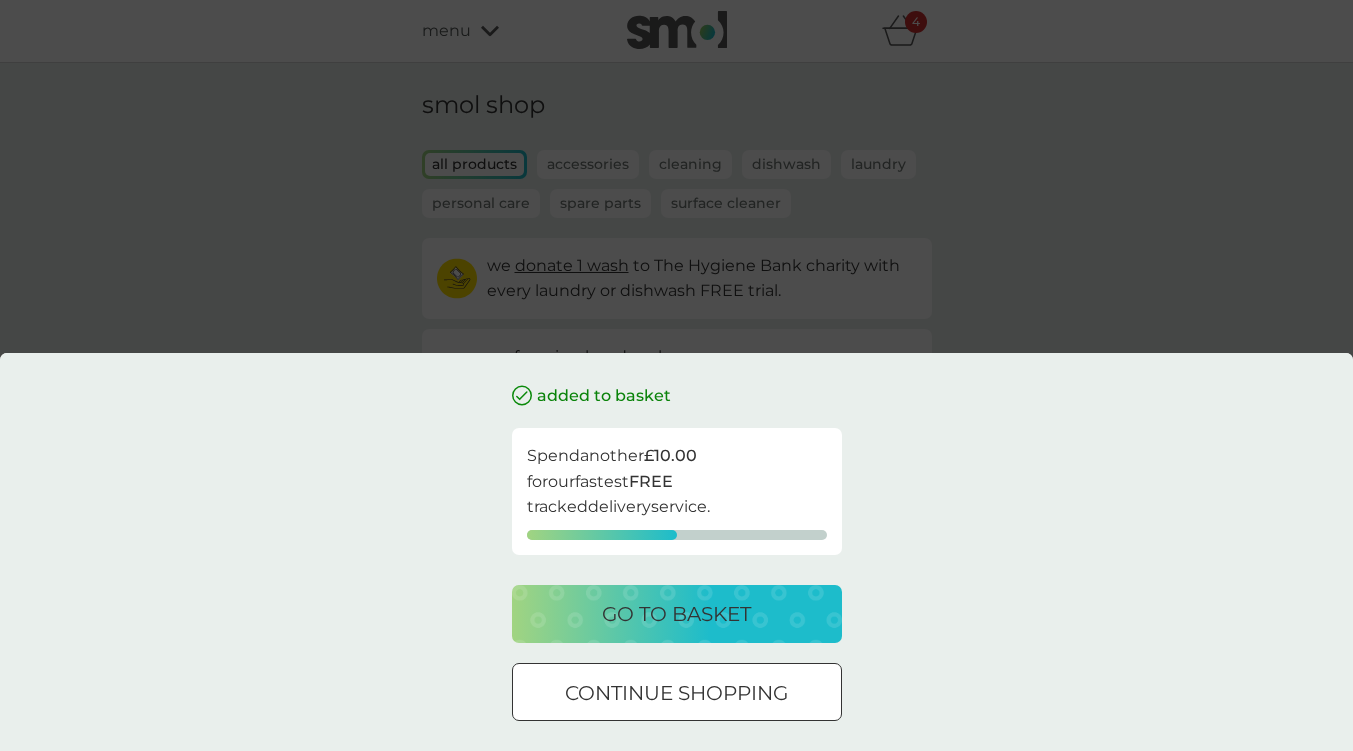 click at bounding box center (677, 693) 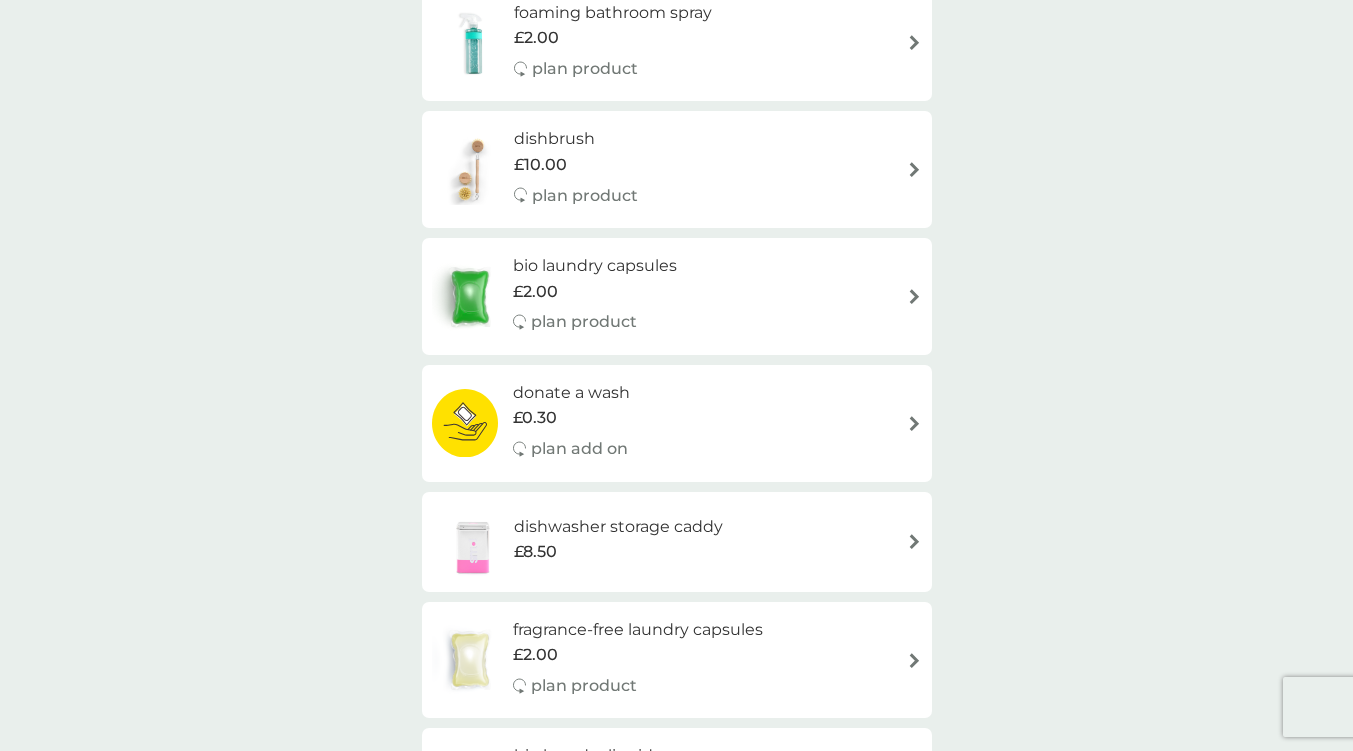 scroll, scrollTop: 600, scrollLeft: 0, axis: vertical 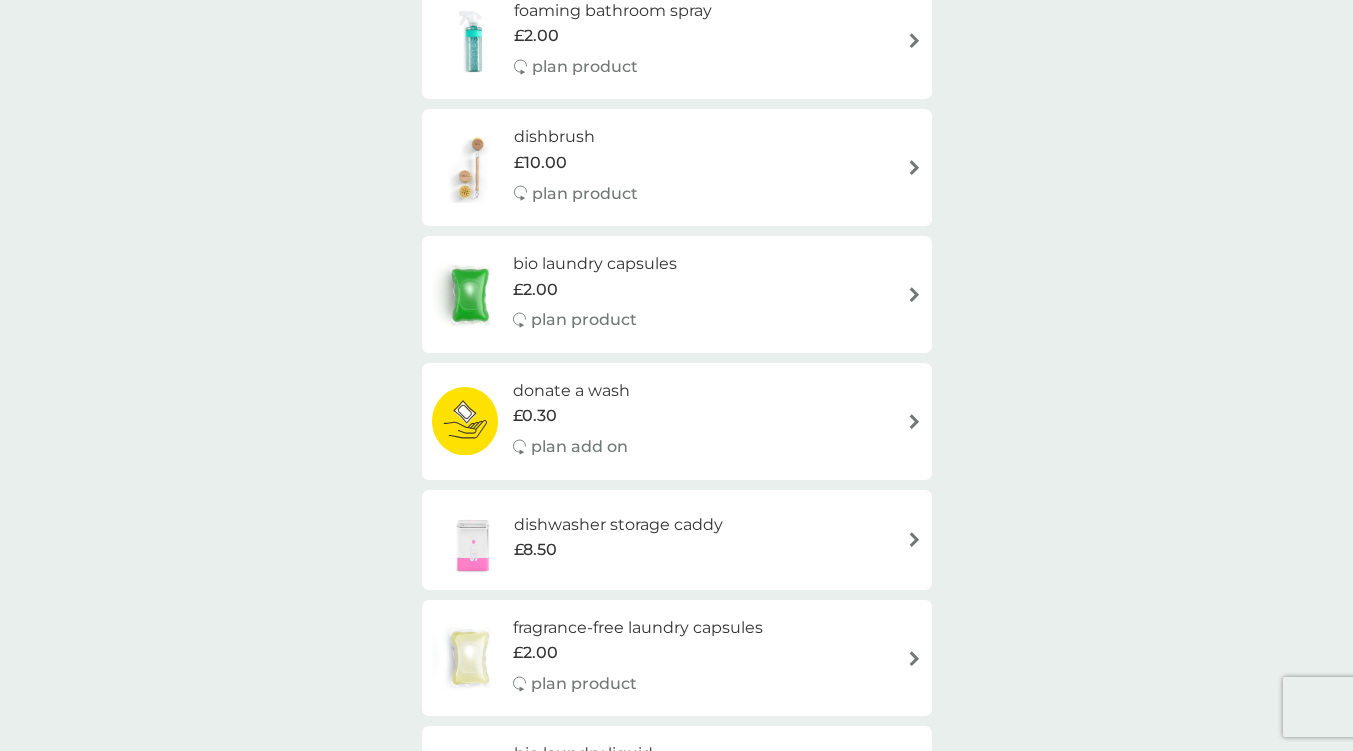click on "dishwasher storage caddy" at bounding box center [618, 525] 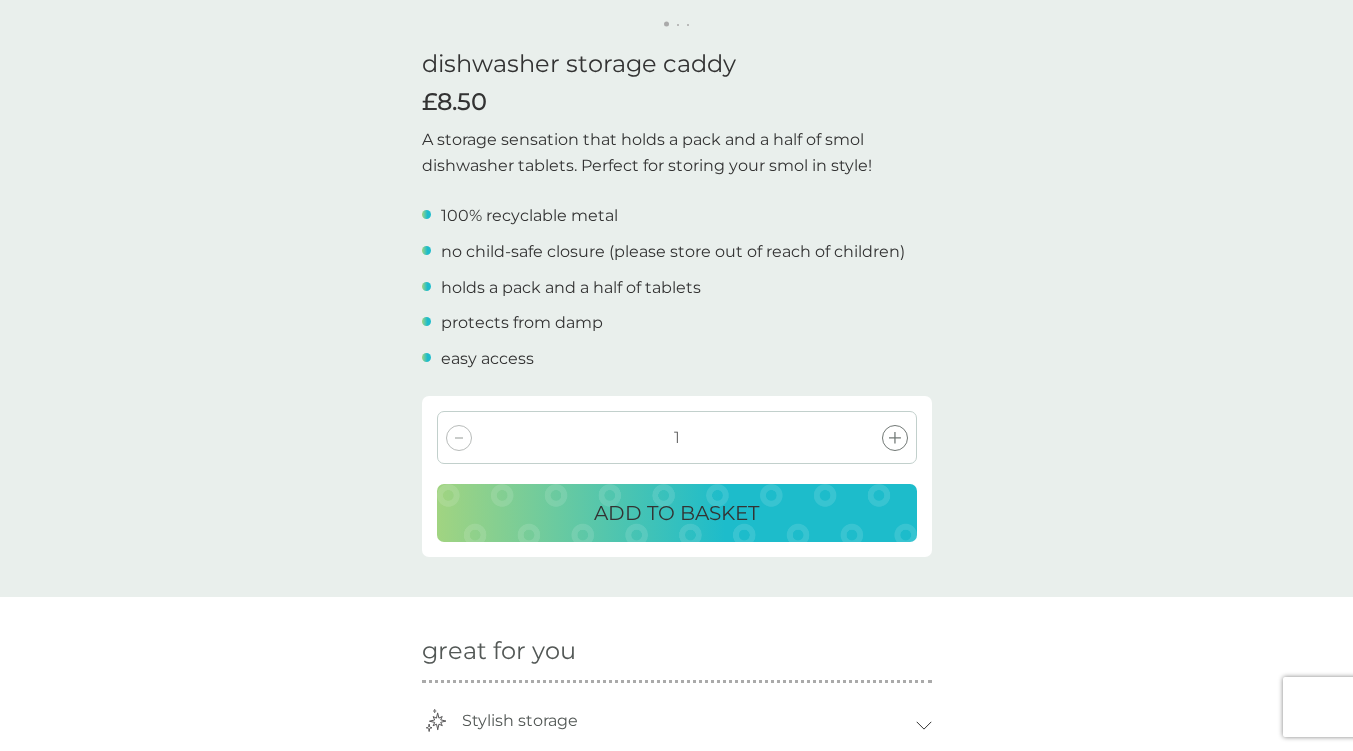 scroll, scrollTop: 500, scrollLeft: 0, axis: vertical 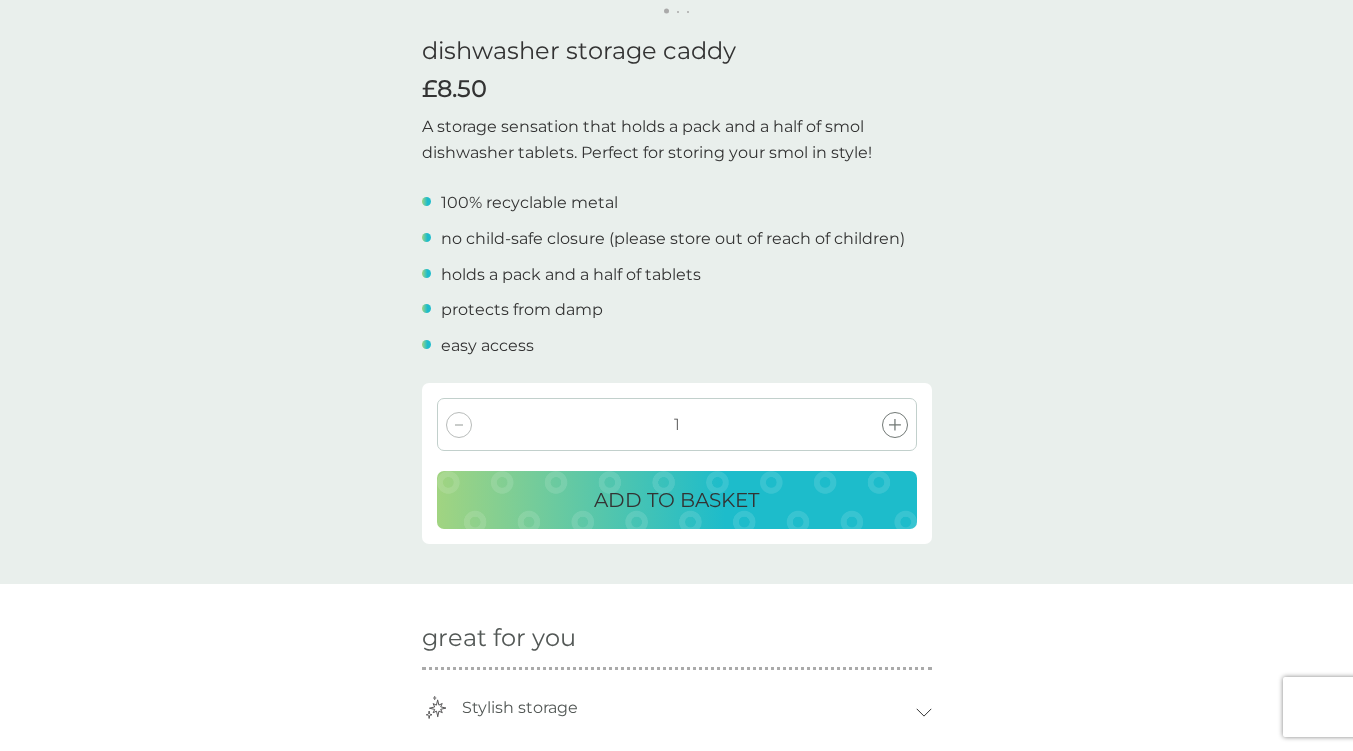 click on "ADD TO BASKET" at bounding box center (676, 500) 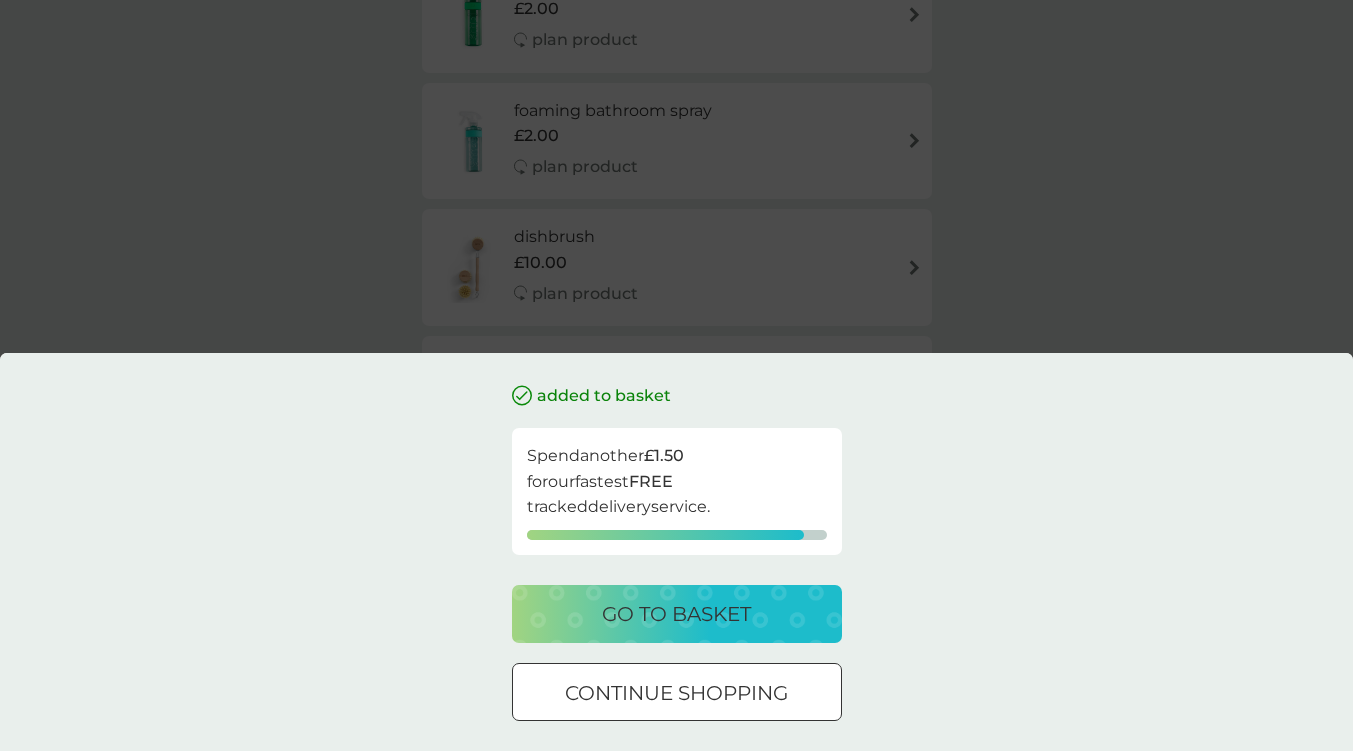 scroll, scrollTop: 0, scrollLeft: 0, axis: both 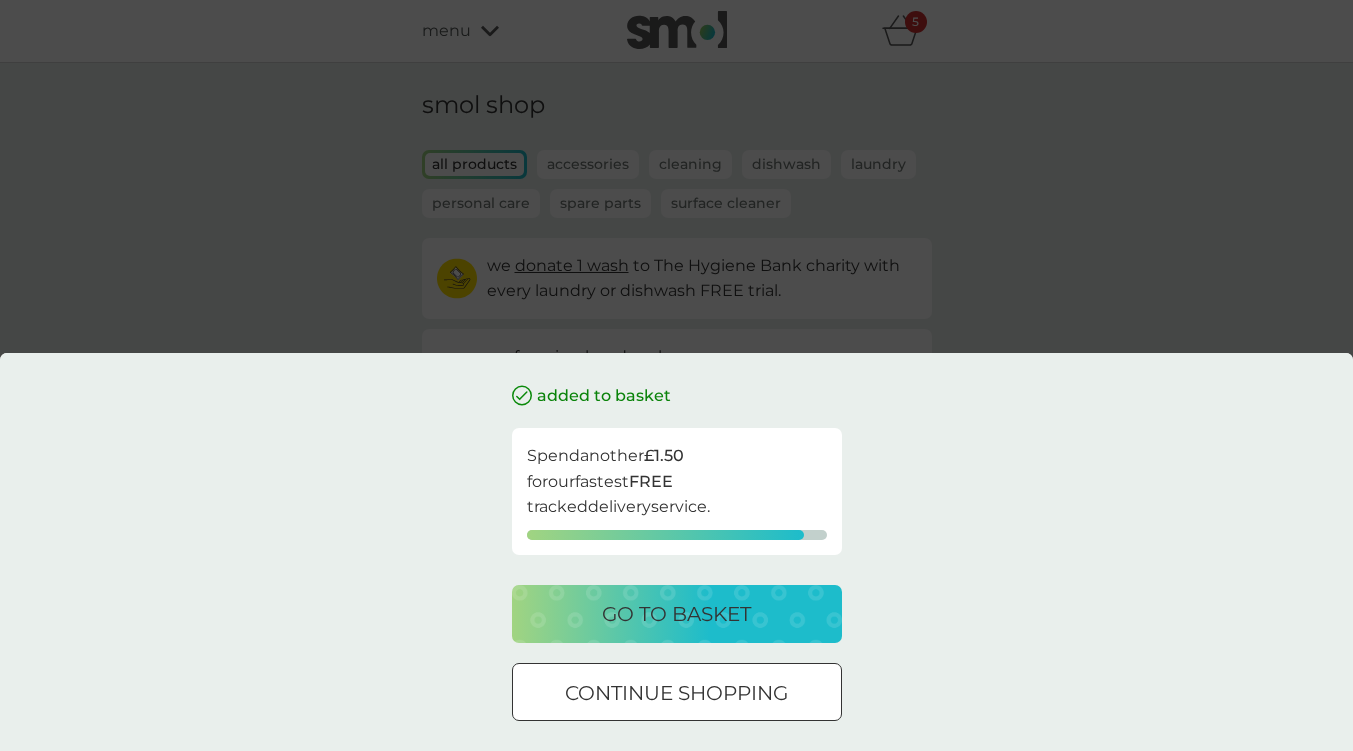 click at bounding box center (677, 693) 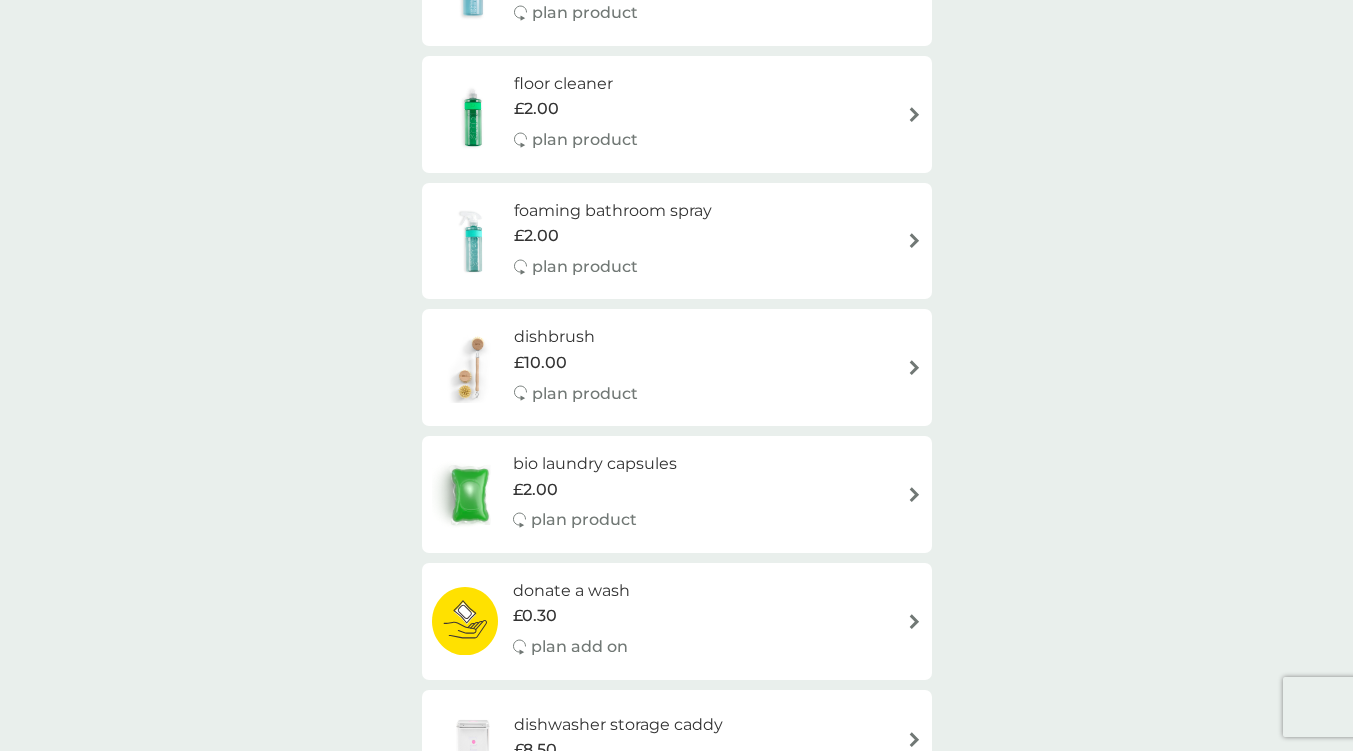 scroll, scrollTop: 0, scrollLeft: 0, axis: both 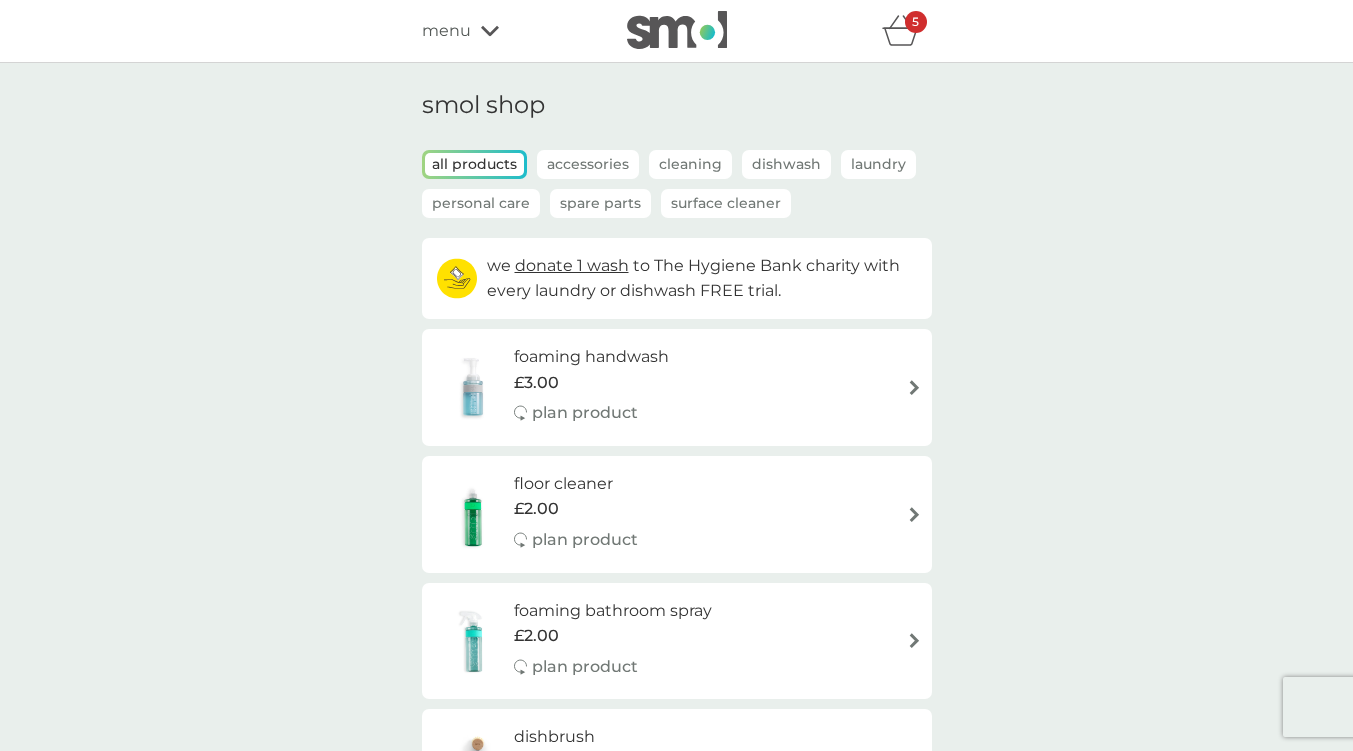 click 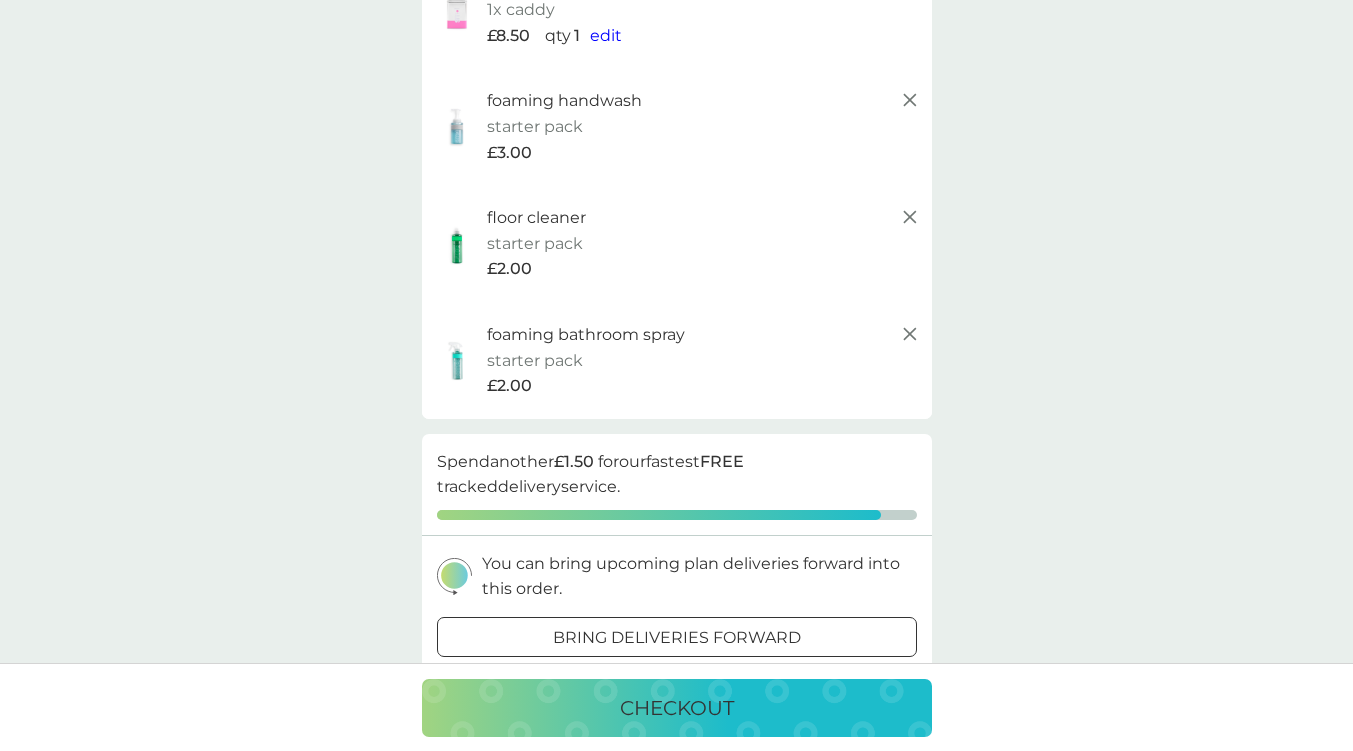 scroll, scrollTop: 0, scrollLeft: 0, axis: both 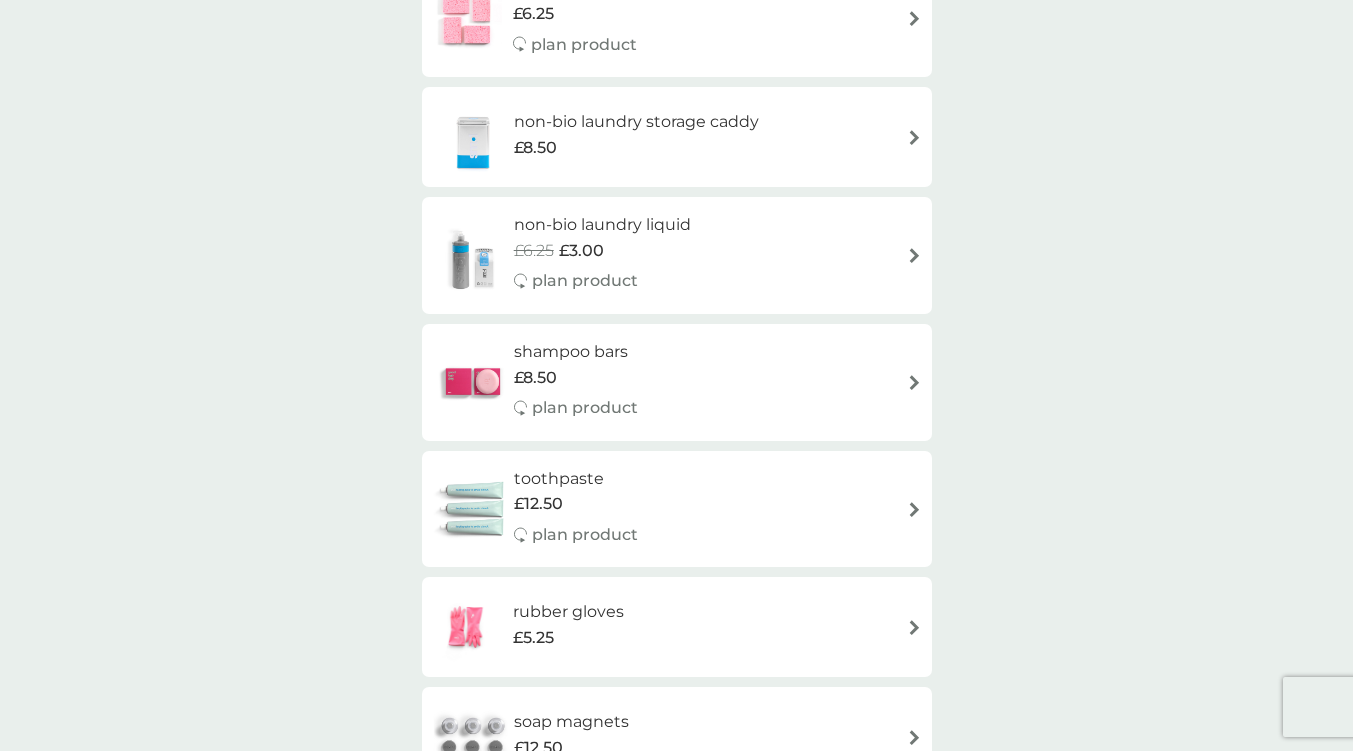 click at bounding box center (914, 255) 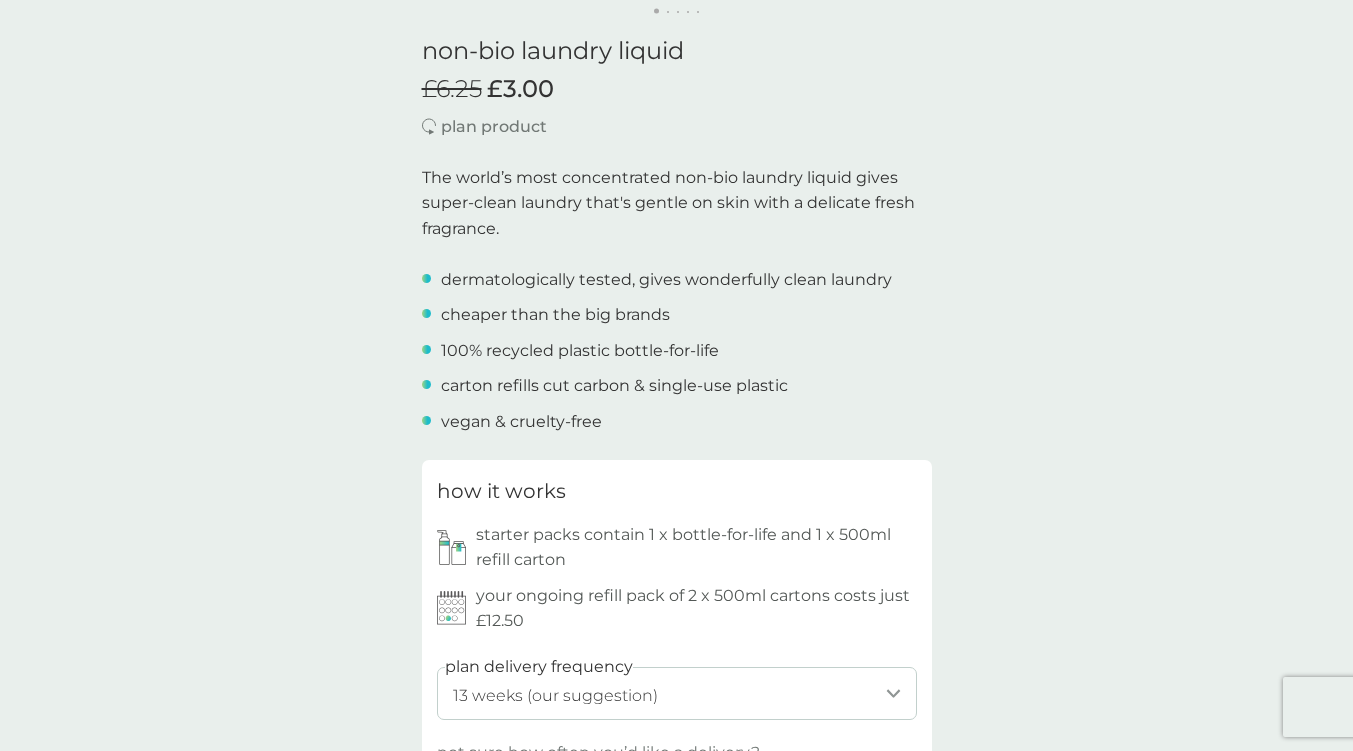 scroll, scrollTop: 1100, scrollLeft: 0, axis: vertical 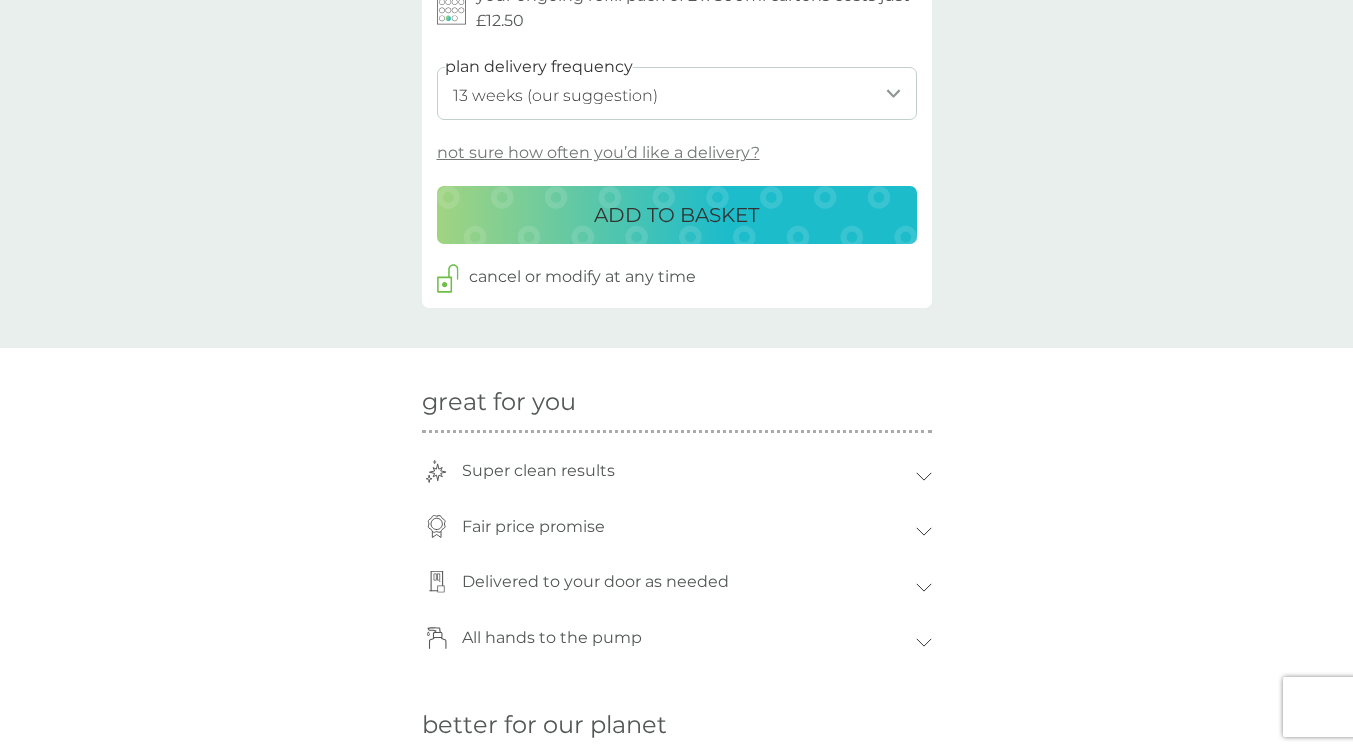 click on "1 week  2 weeks  3 weeks  4 weeks  5 weeks  6 weeks  7 weeks  8 weeks  9 weeks  10 weeks  11 weeks  12 weeks  13 weeks (our suggestion) 14 weeks  15 weeks  16 weeks  17 weeks  18 weeks  19 weeks  20 weeks  21 weeks  22 weeks  23 weeks  24 weeks  25 weeks  26 weeks  27 weeks  28 weeks  29 weeks  30 weeks  31 weeks  32 weeks  33 weeks  34 weeks  35 weeks" at bounding box center [677, 93] 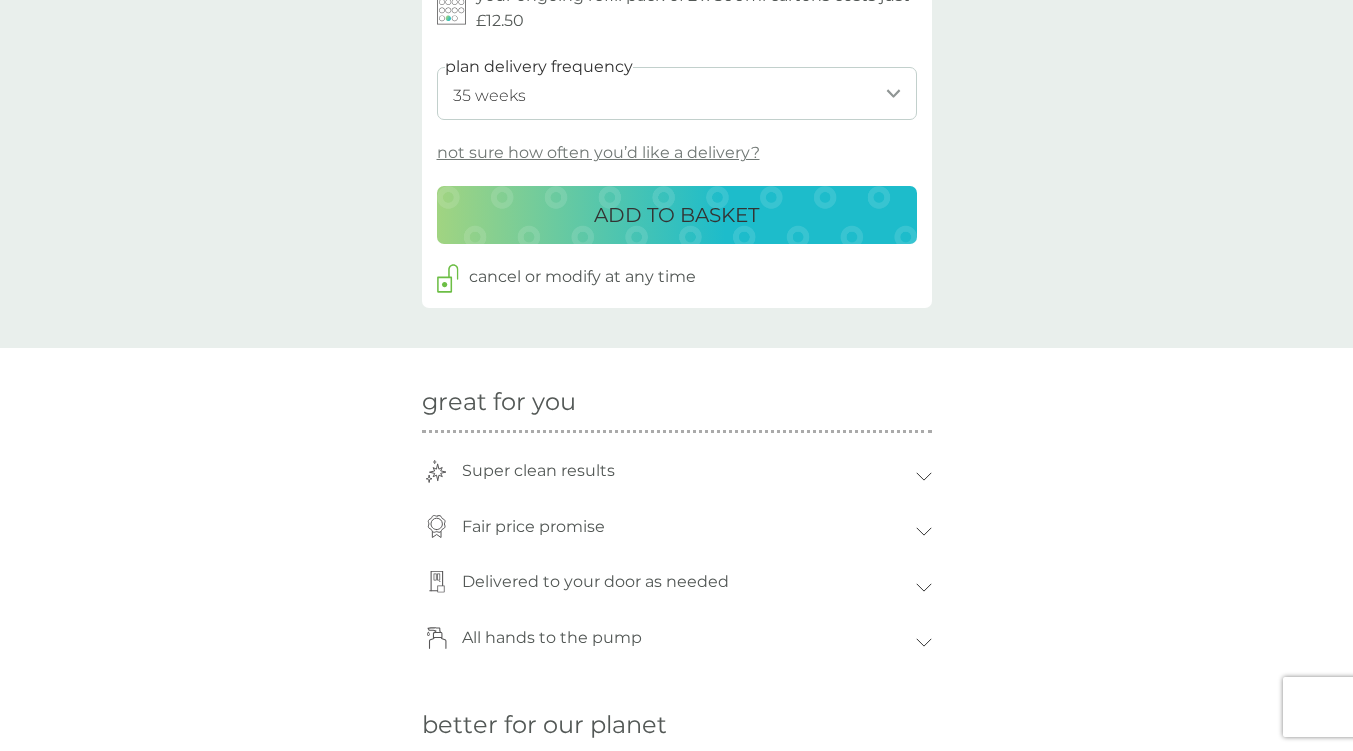 click on "1 week  2 weeks  3 weeks  4 weeks  5 weeks  6 weeks  7 weeks  8 weeks  9 weeks  10 weeks  11 weeks  12 weeks  13 weeks (our suggestion) 14 weeks  15 weeks  16 weeks  17 weeks  18 weeks  19 weeks  20 weeks  21 weeks  22 weeks  23 weeks  24 weeks  25 weeks  26 weeks  27 weeks  28 weeks  29 weeks  30 weeks  31 weeks  32 weeks  33 weeks  34 weeks  35 weeks" at bounding box center [677, 93] 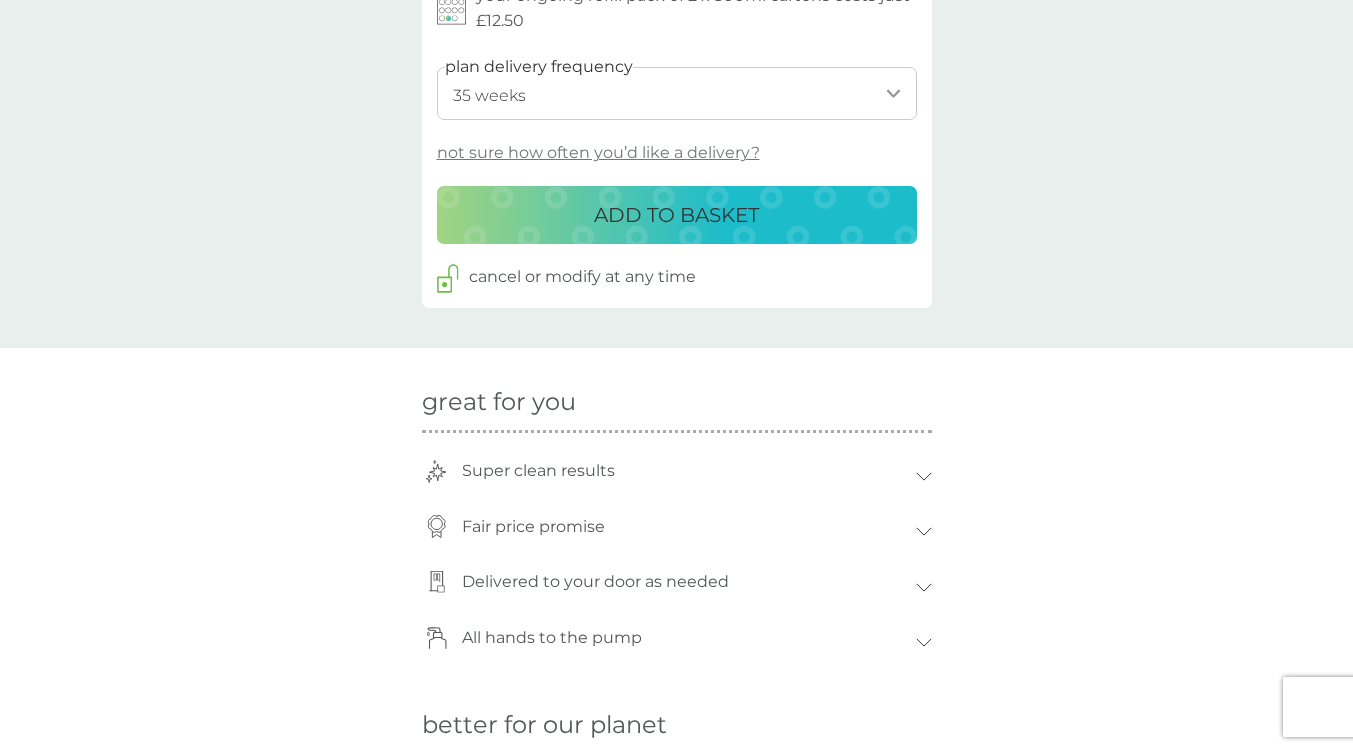 click on "ADD TO BASKET" at bounding box center (676, 215) 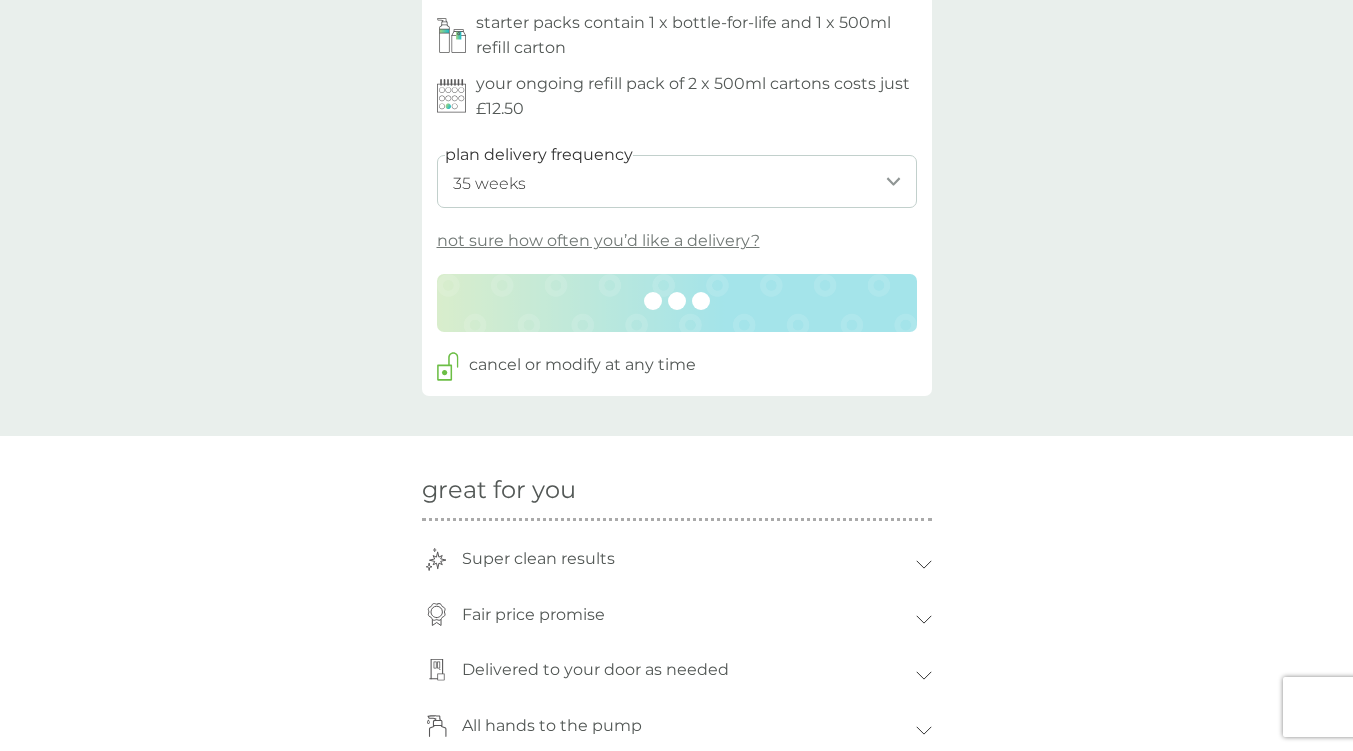 scroll, scrollTop: 1000, scrollLeft: 0, axis: vertical 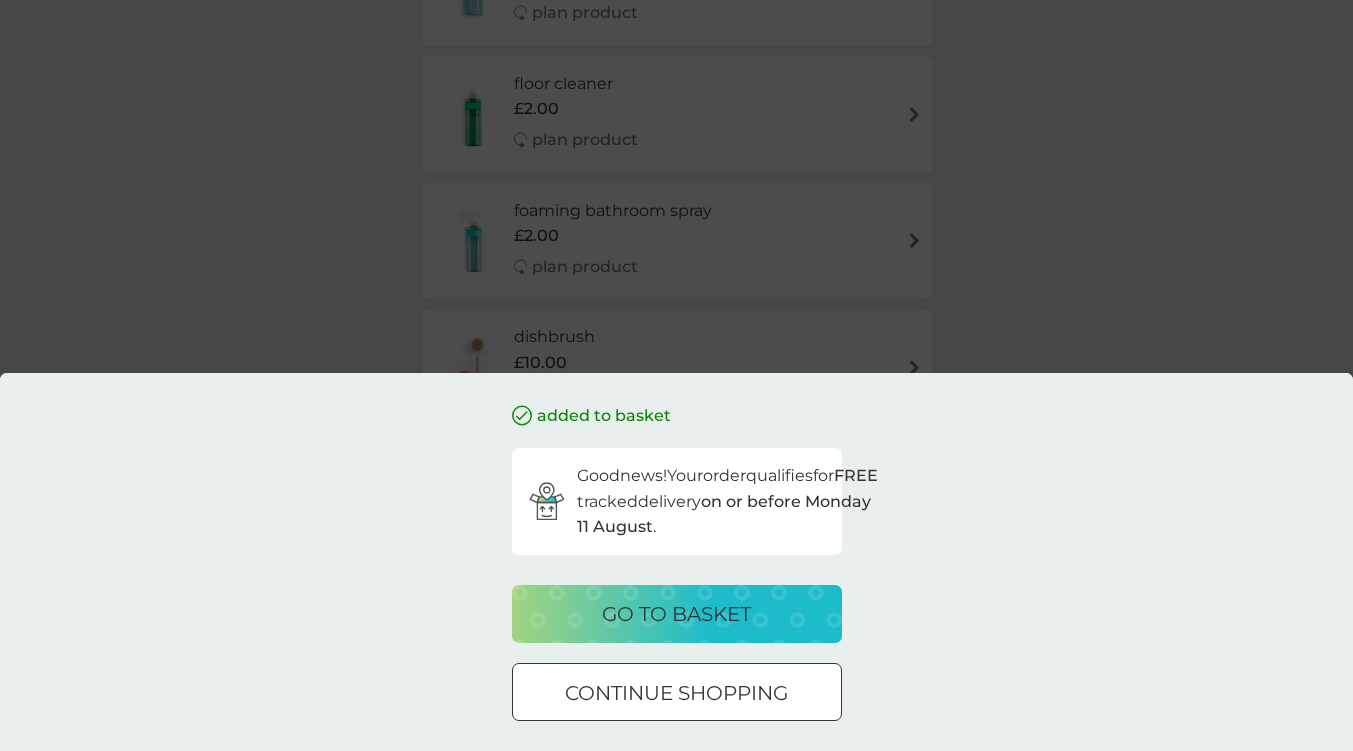 click on "go to basket" at bounding box center (676, 614) 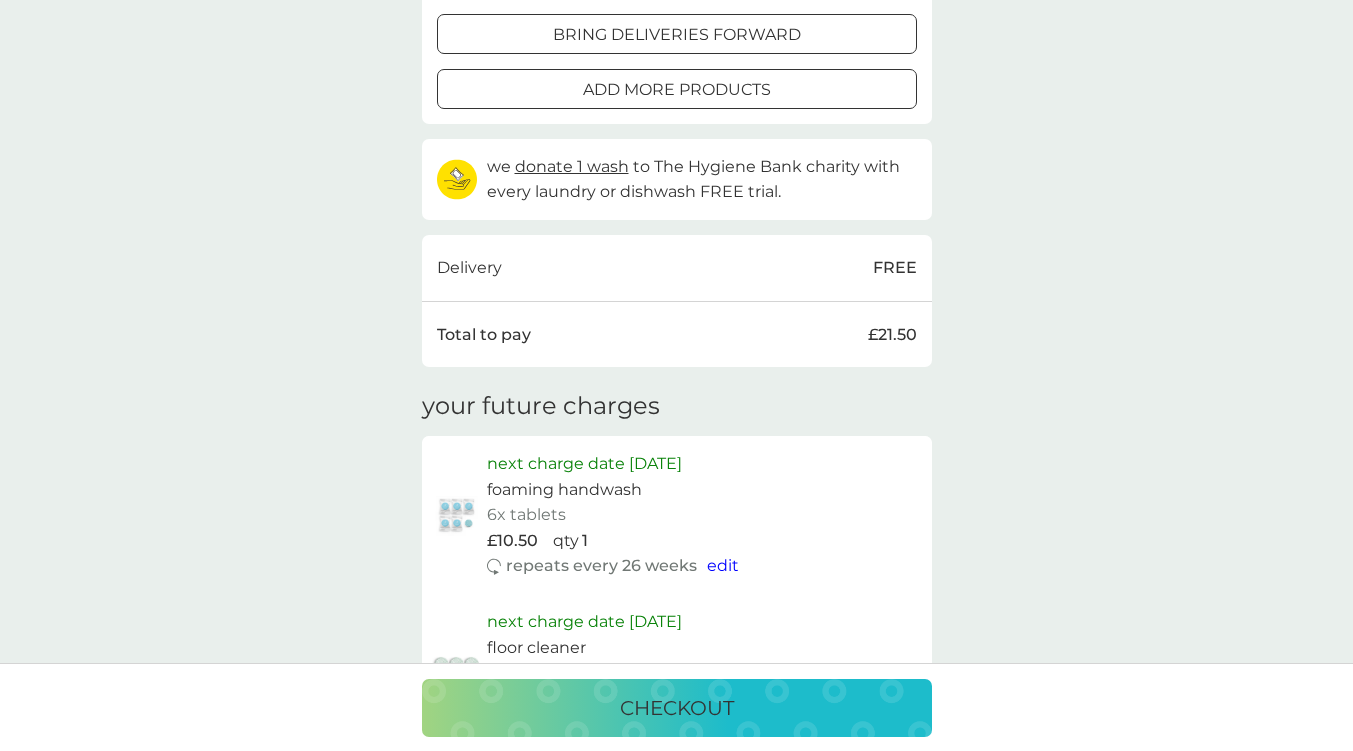 scroll, scrollTop: 800, scrollLeft: 0, axis: vertical 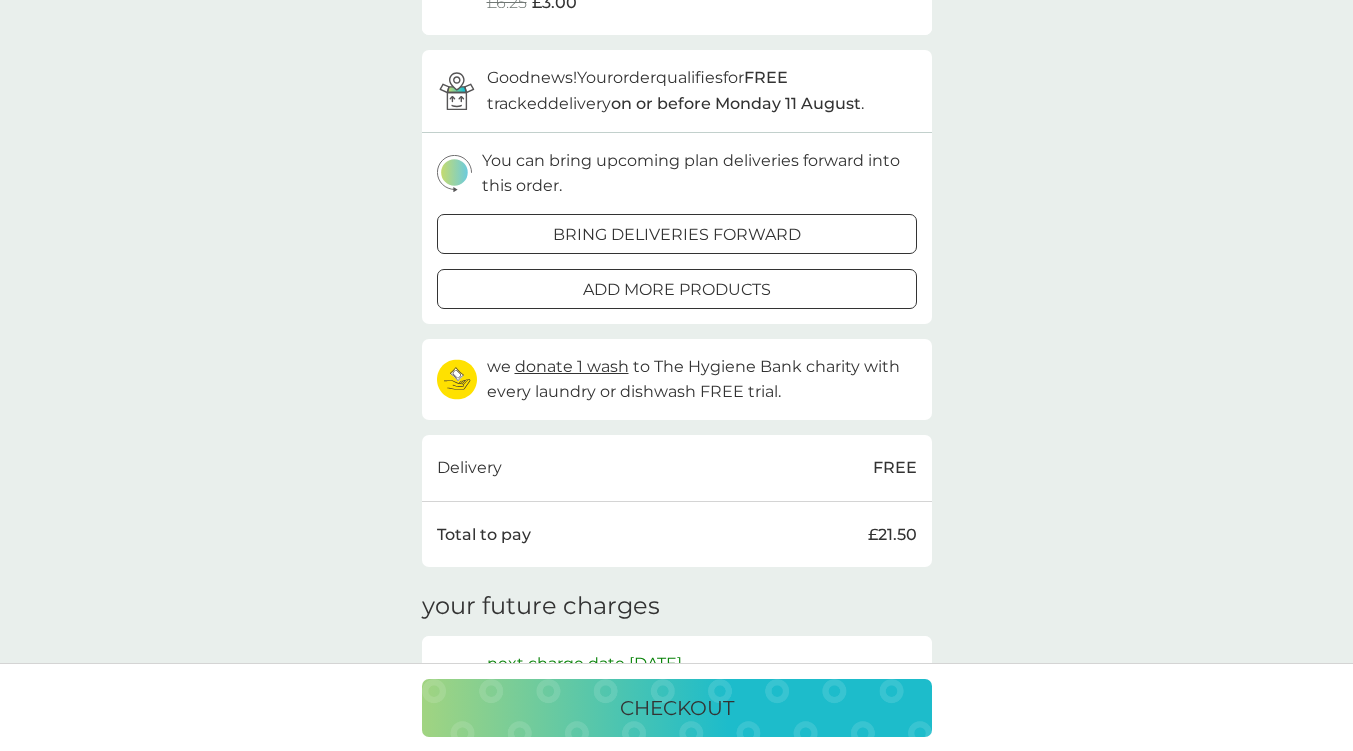 click on "bring deliveries forward" at bounding box center (677, 235) 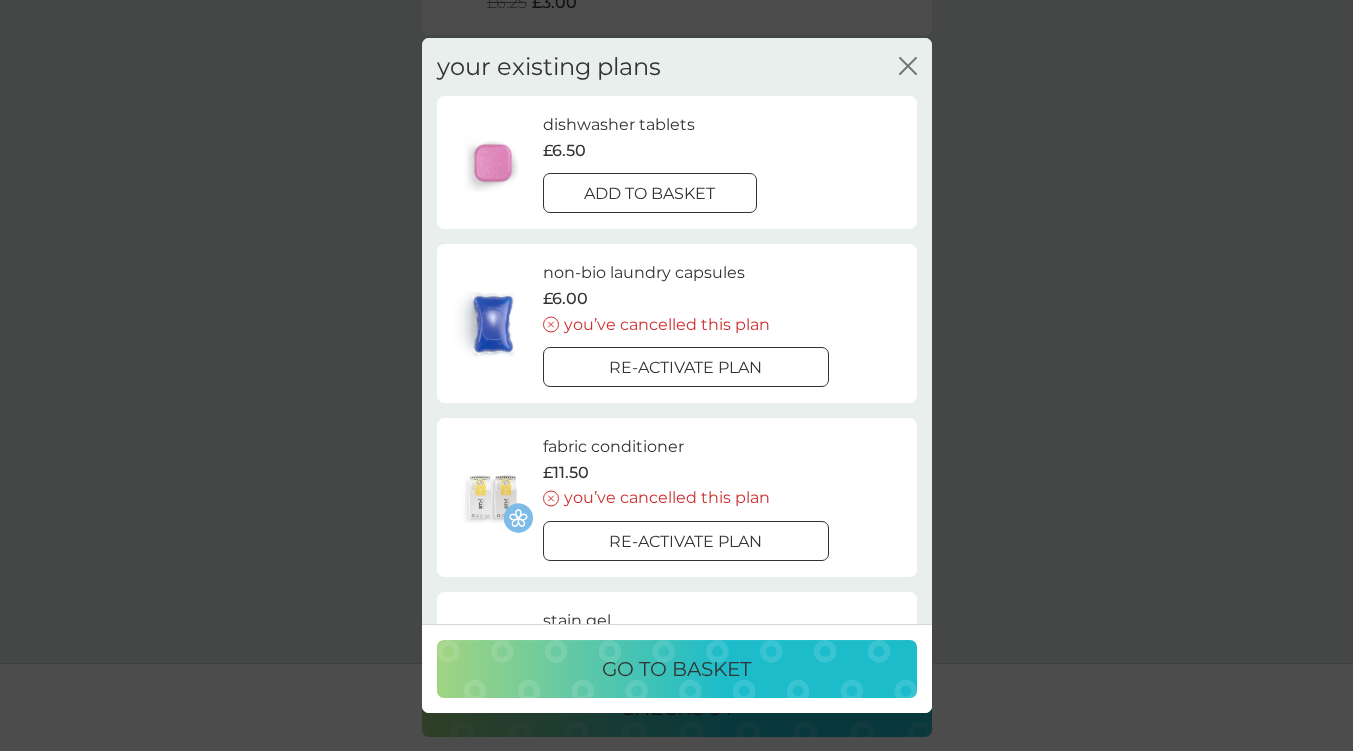 click at bounding box center [650, 194] 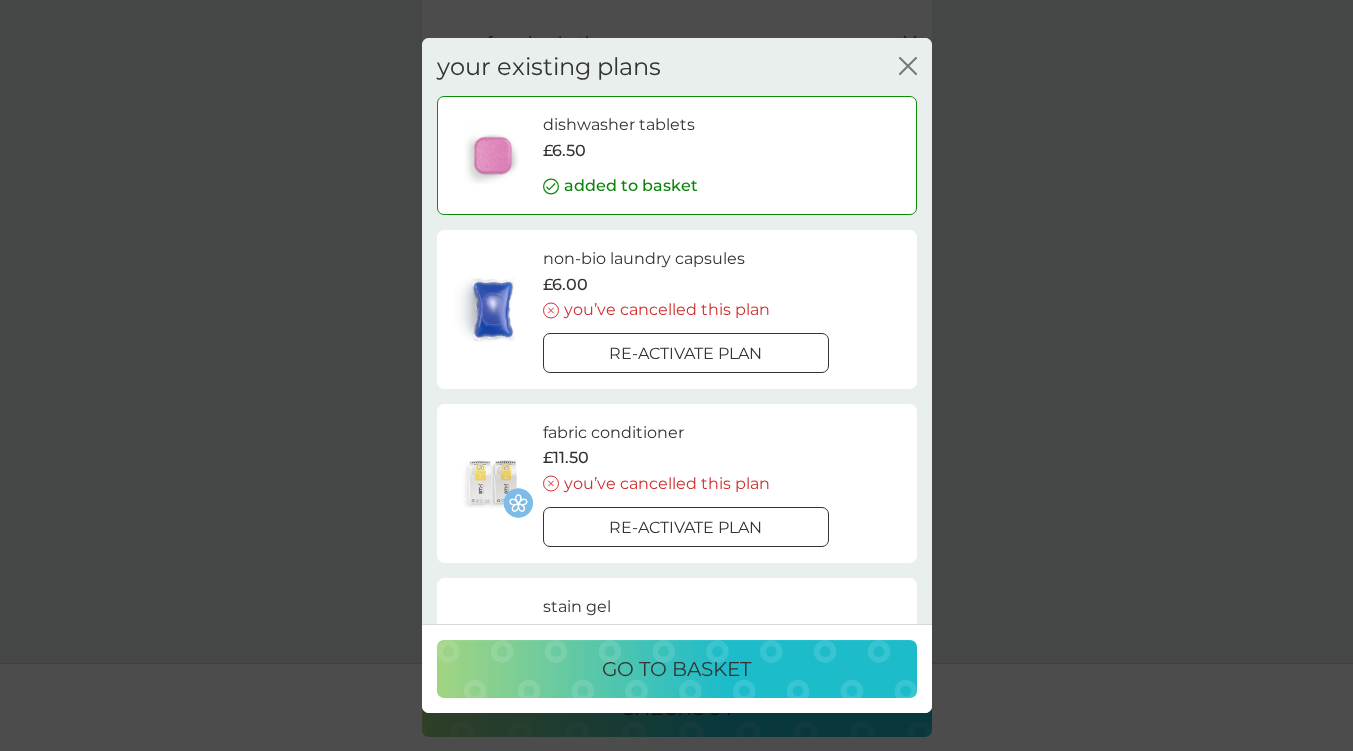 scroll, scrollTop: 1008, scrollLeft: 0, axis: vertical 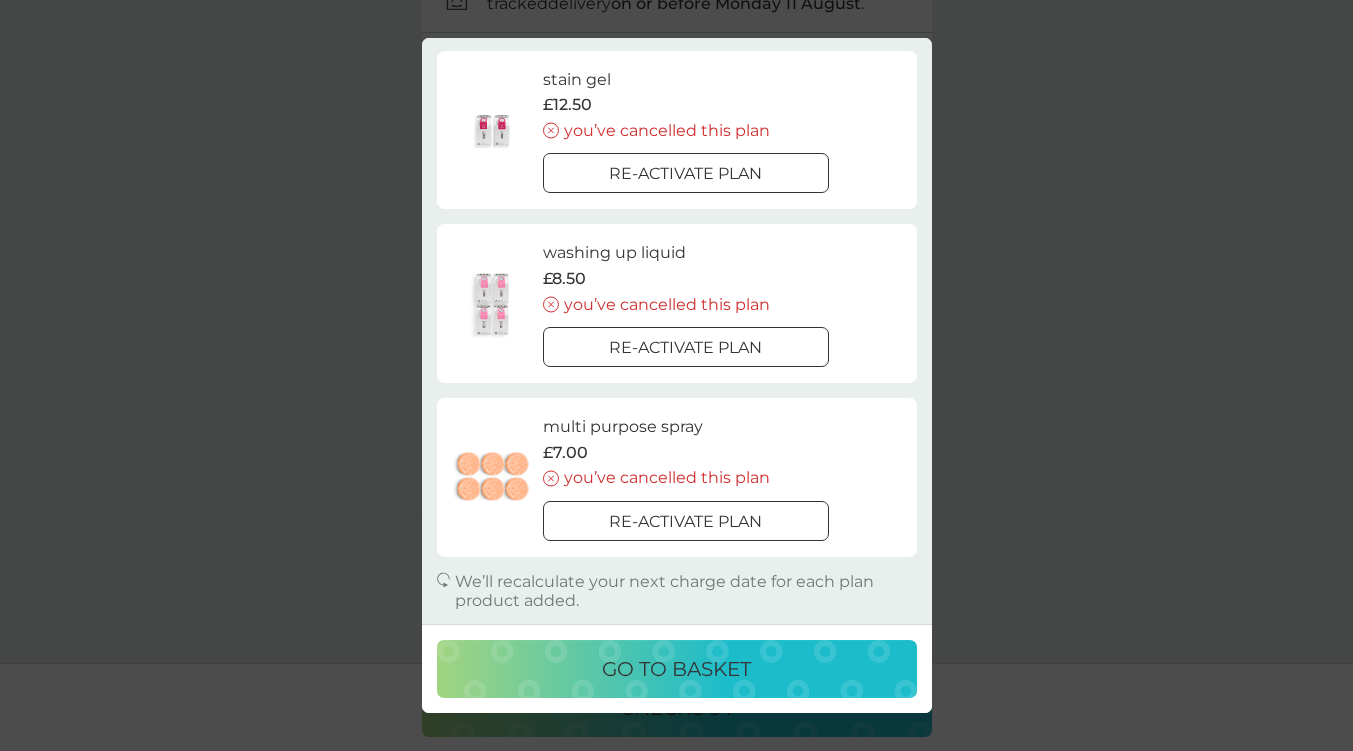 click at bounding box center (686, 521) 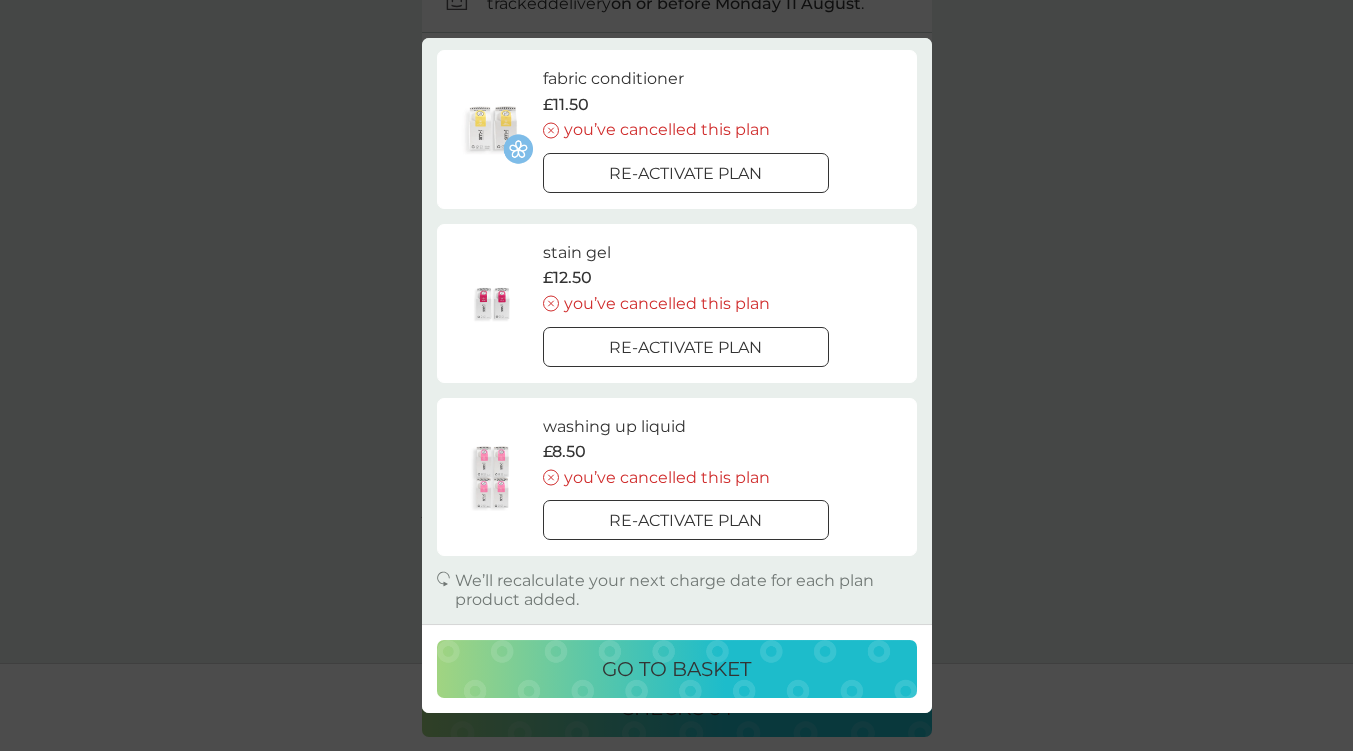 scroll, scrollTop: 0, scrollLeft: 0, axis: both 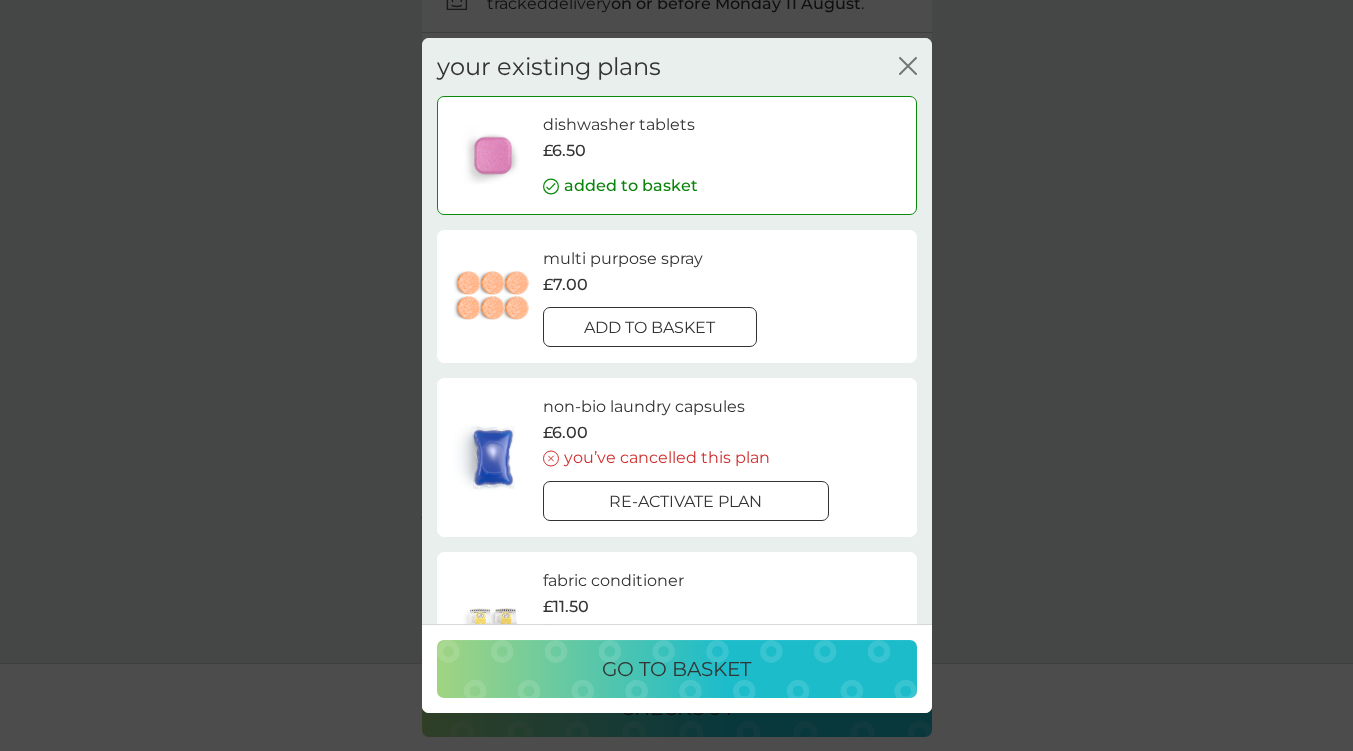 click on "go to basket" at bounding box center (676, 669) 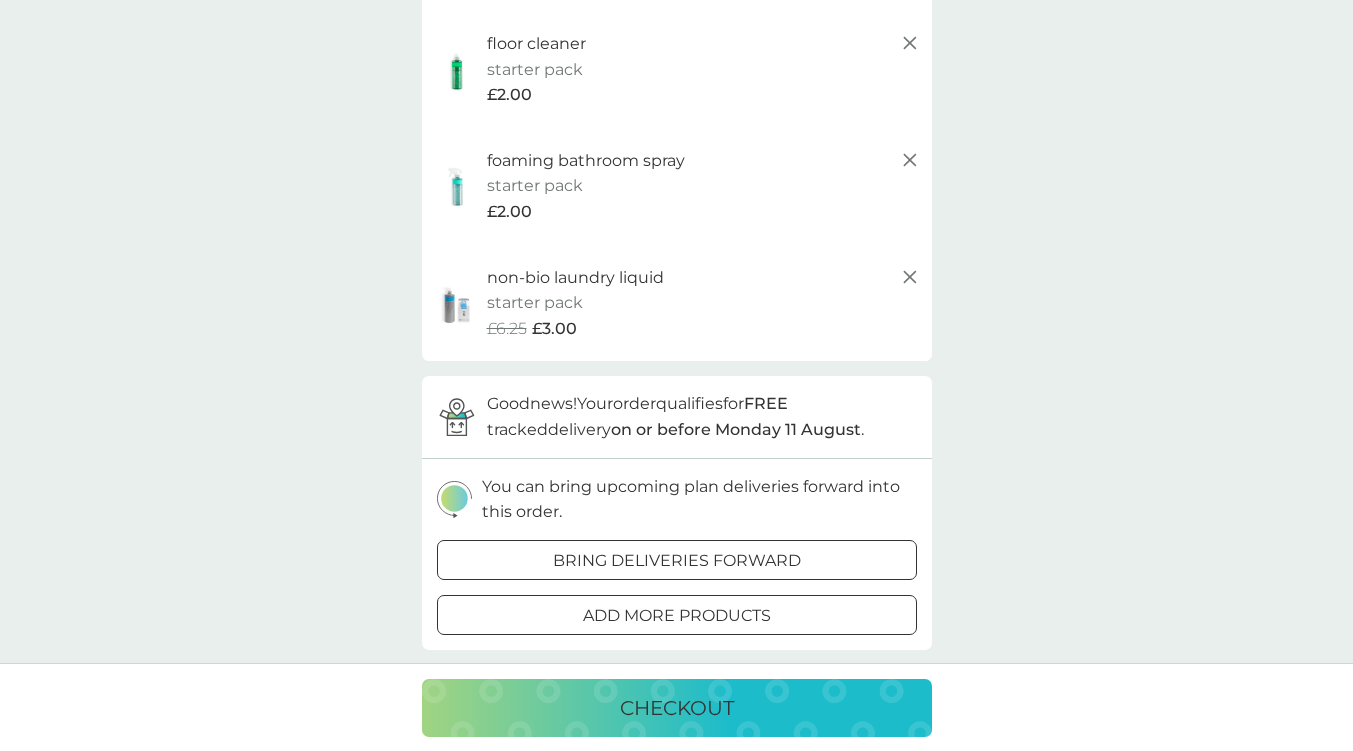 scroll, scrollTop: 800, scrollLeft: 0, axis: vertical 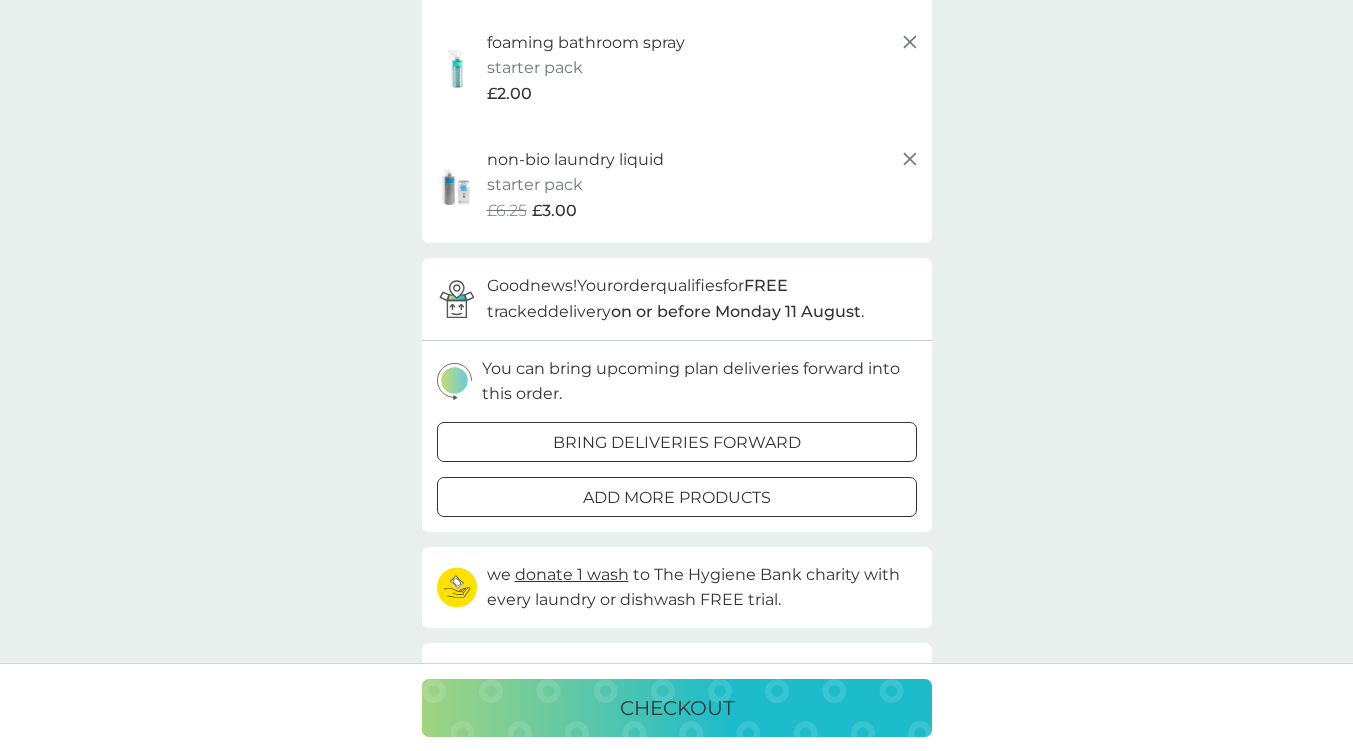 click 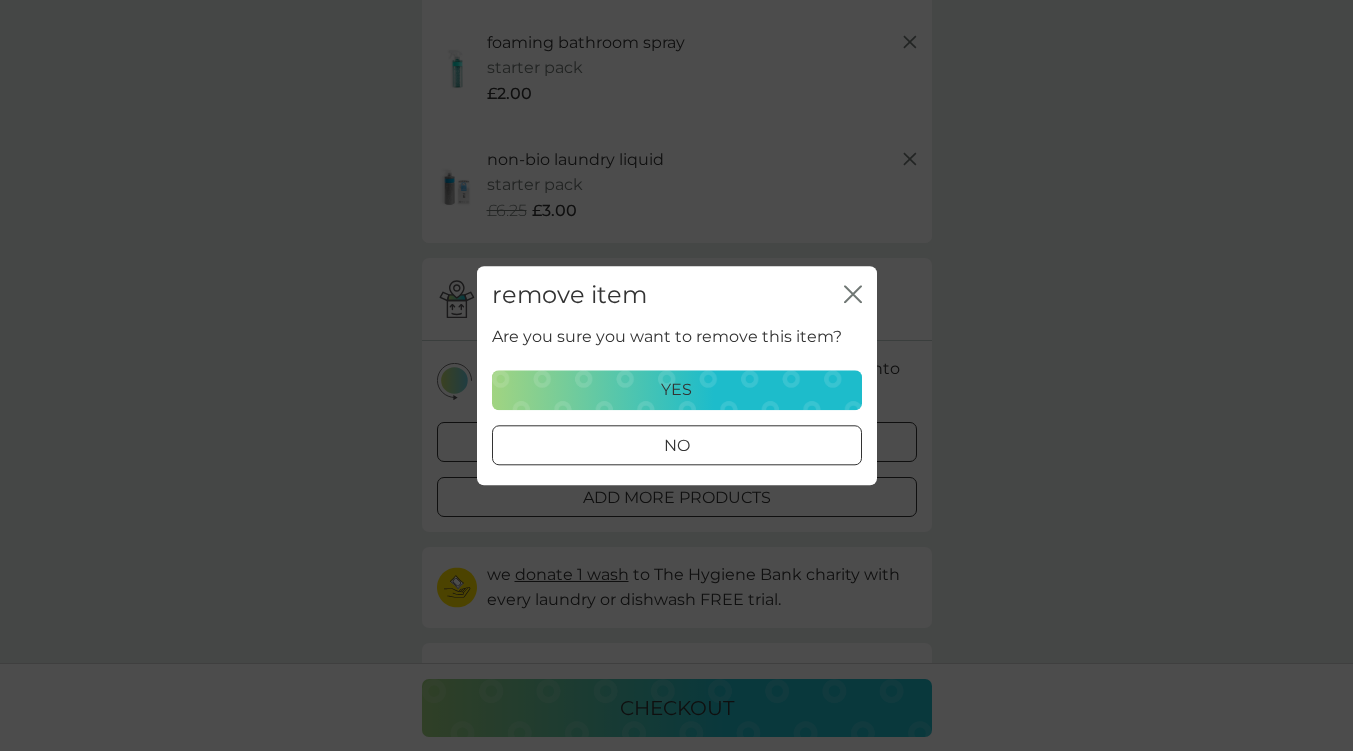 click on "yes" at bounding box center (677, 390) 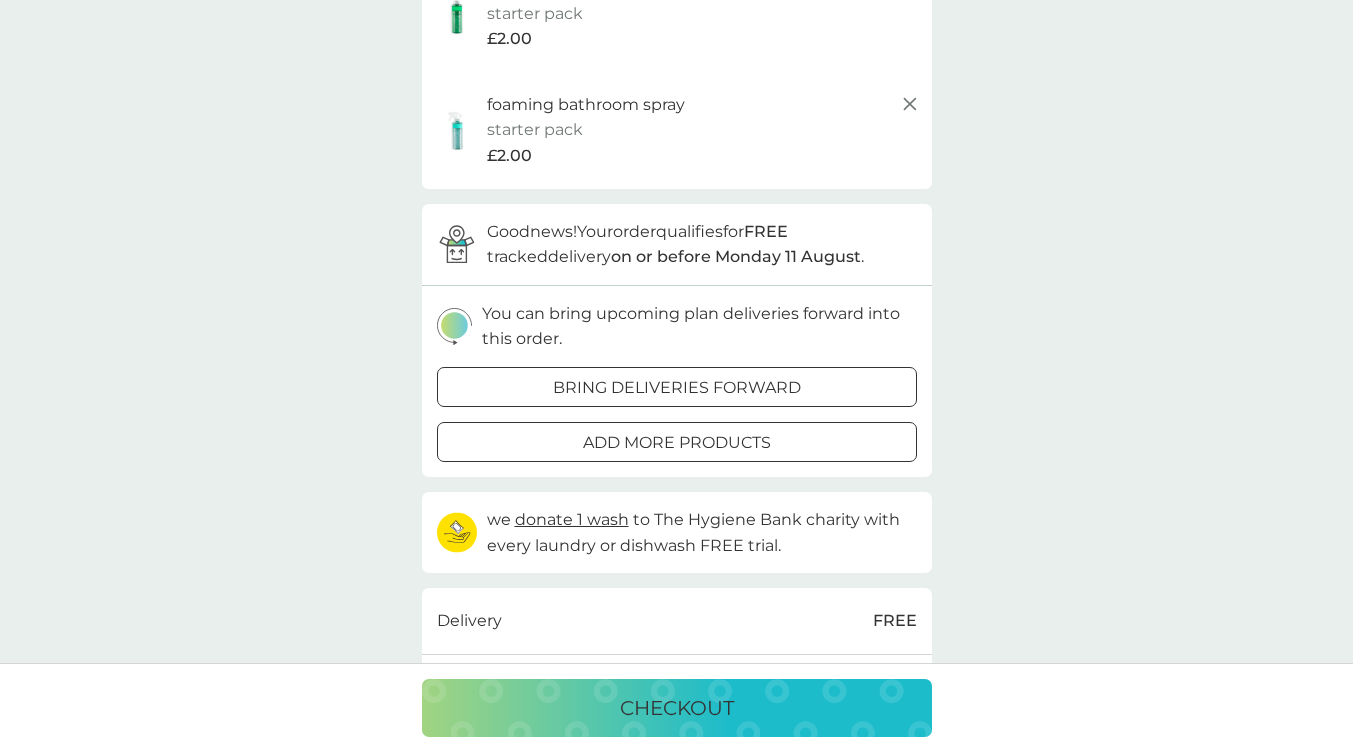scroll, scrollTop: 700, scrollLeft: 0, axis: vertical 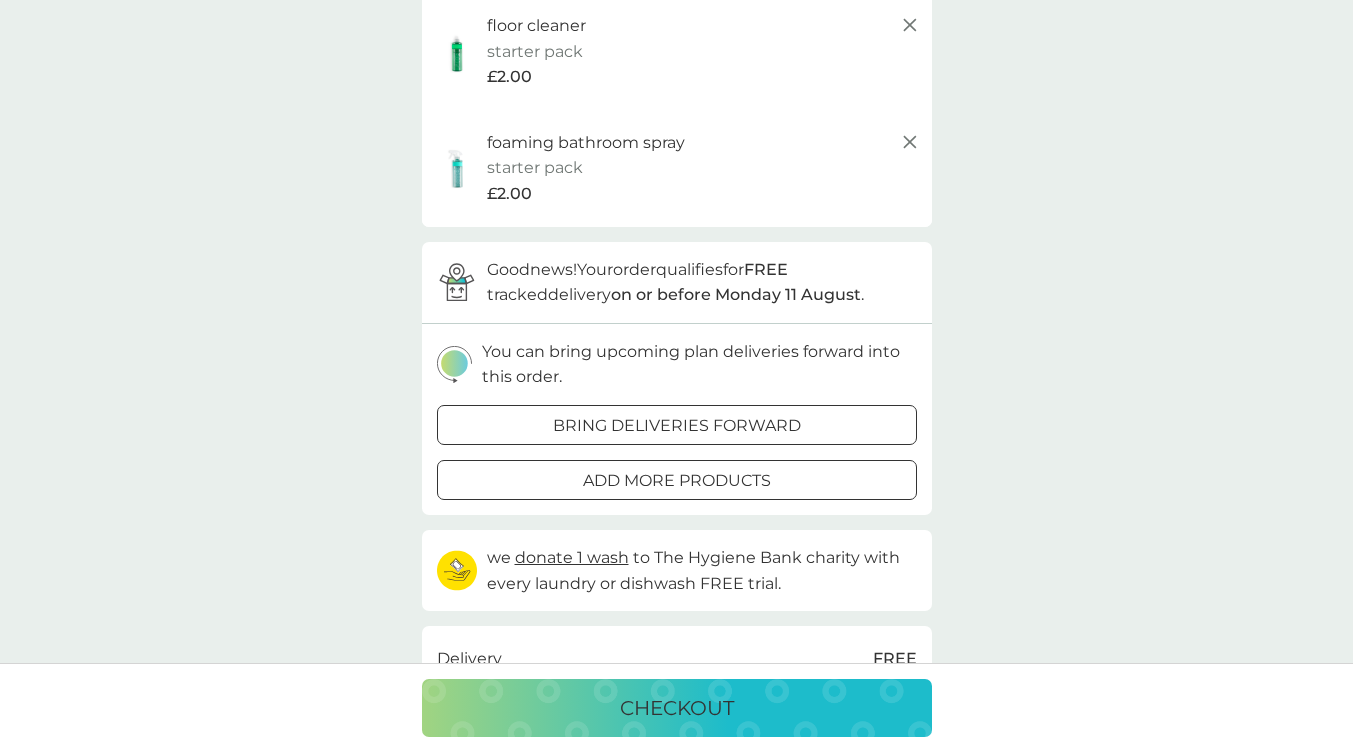 click at bounding box center [677, 425] 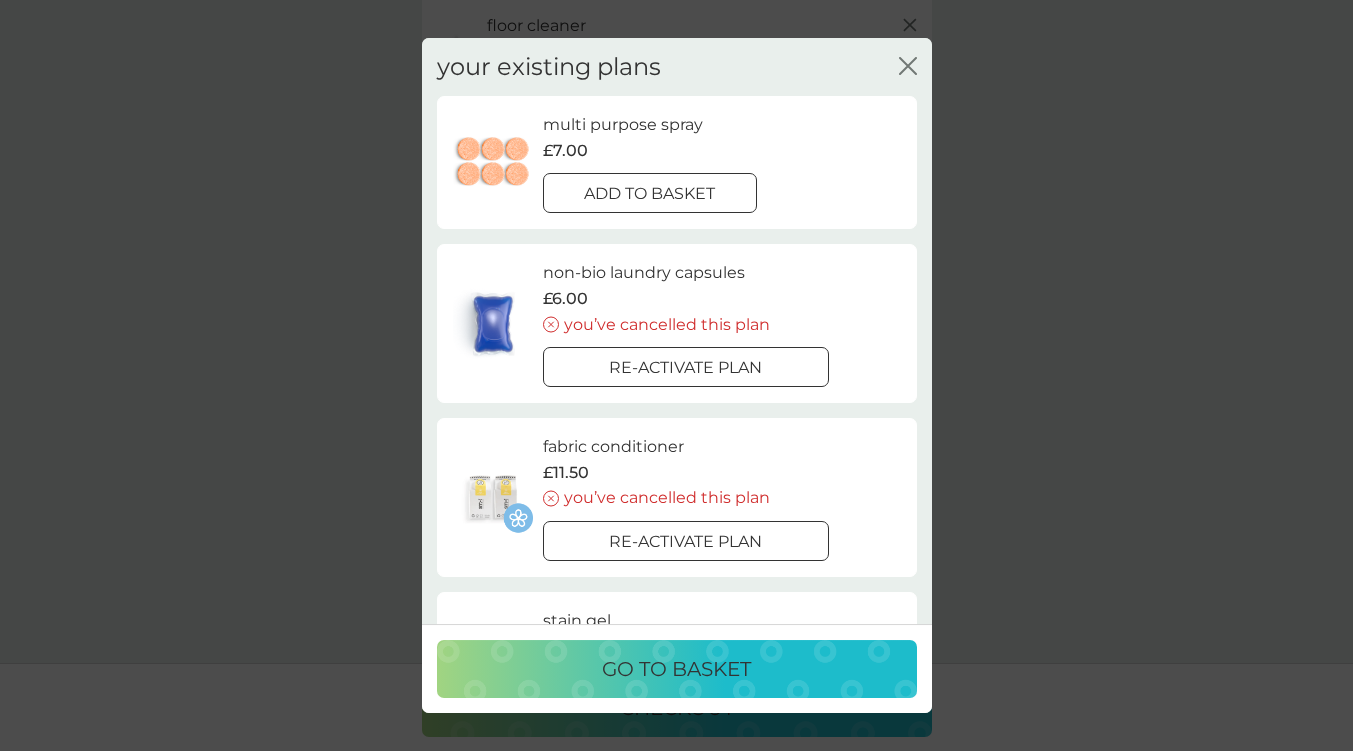 click at bounding box center (650, 194) 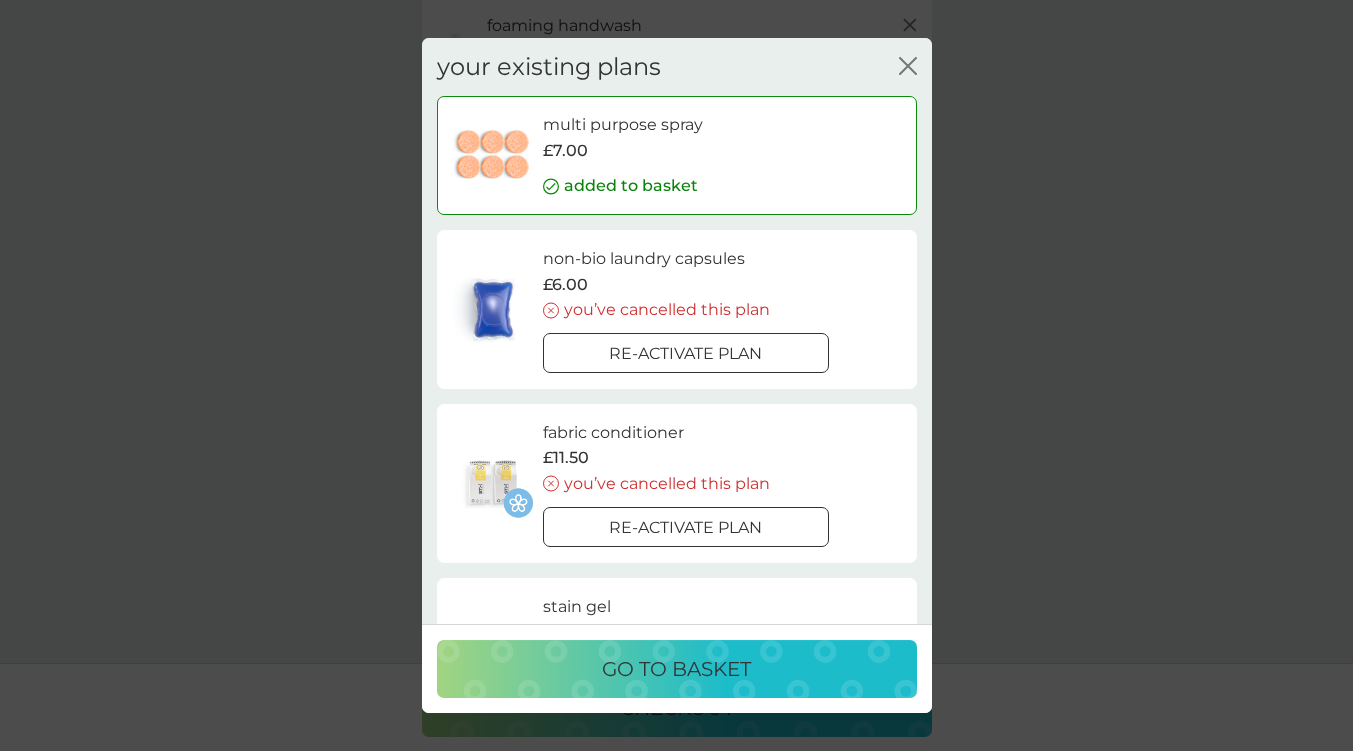 scroll, scrollTop: 817, scrollLeft: 0, axis: vertical 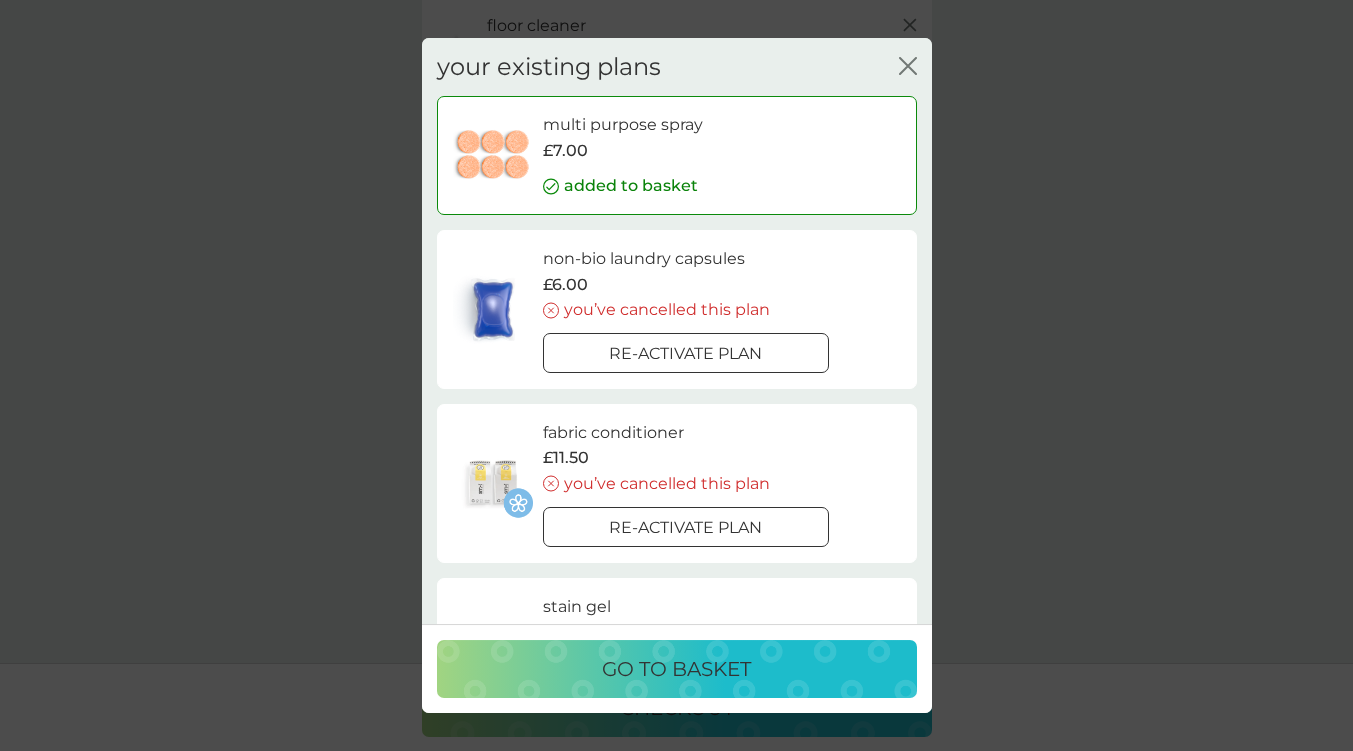 click on "go to basket" at bounding box center (676, 669) 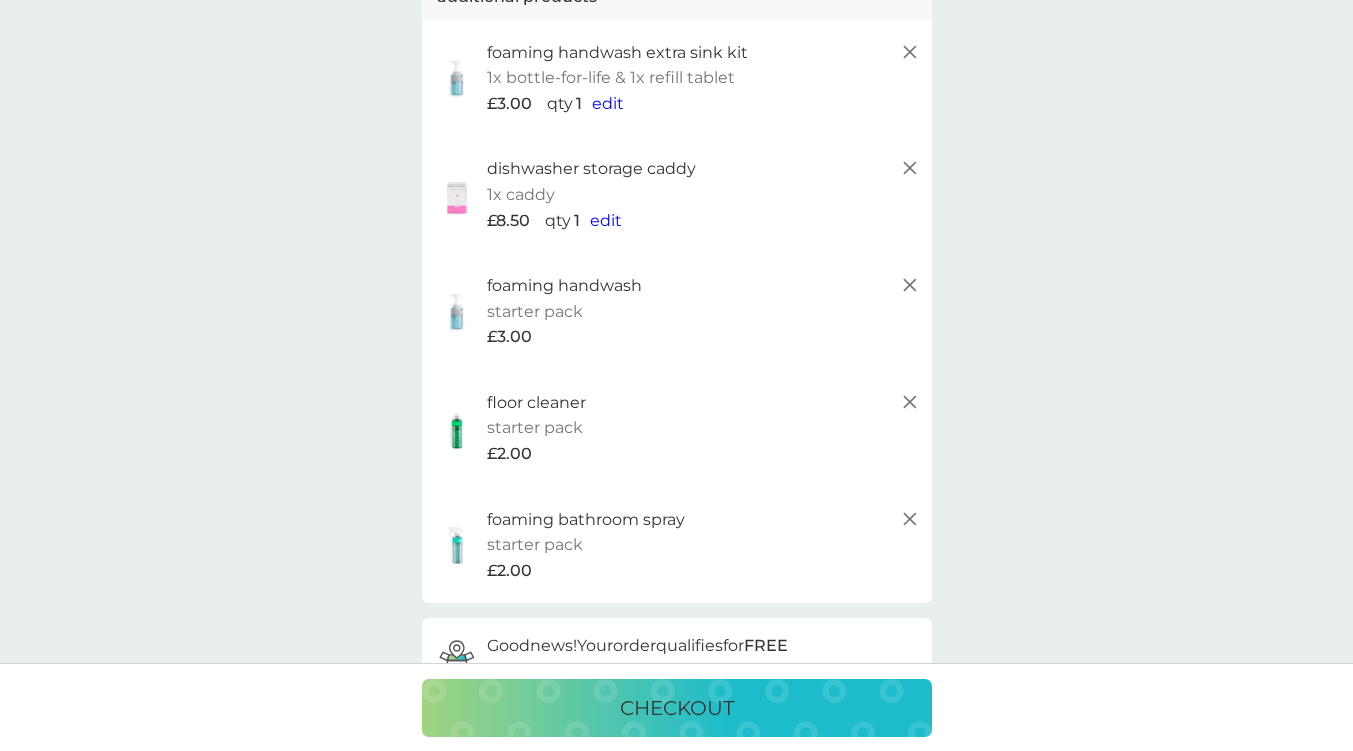 scroll, scrollTop: 417, scrollLeft: 0, axis: vertical 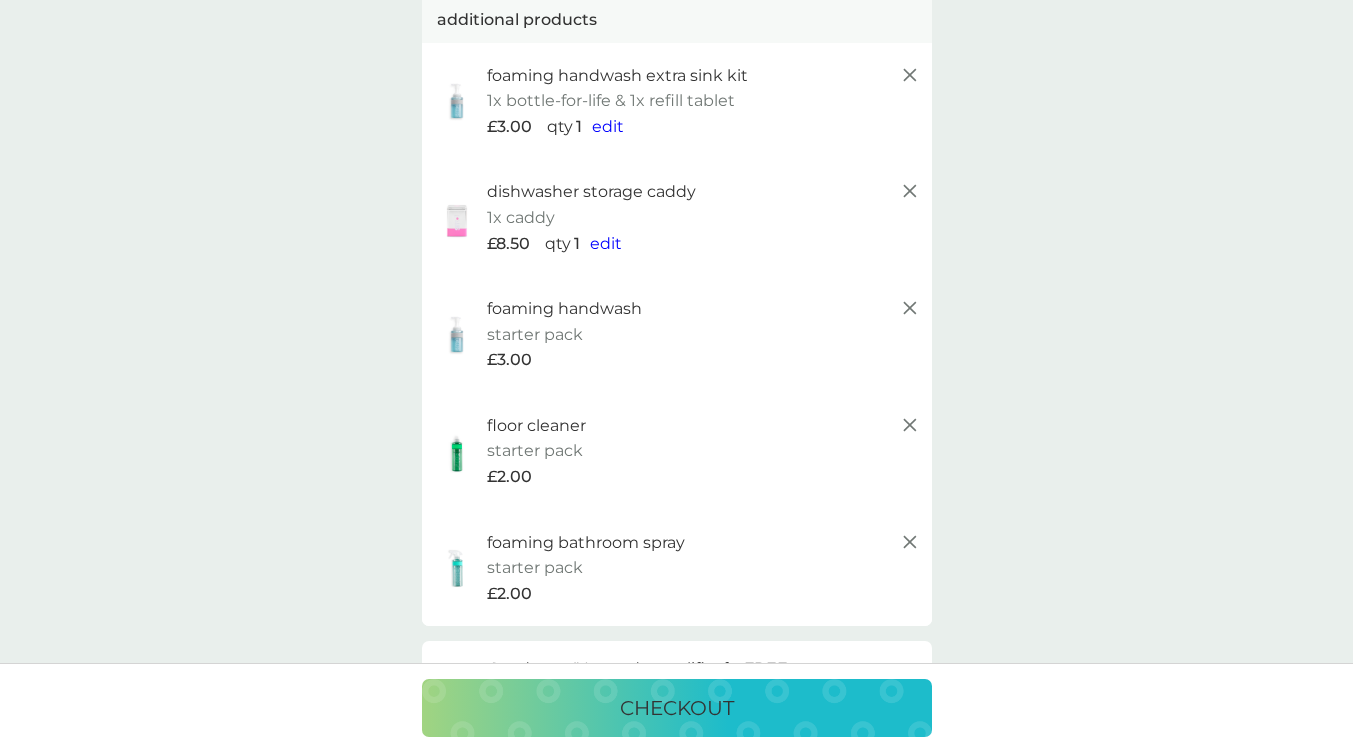click 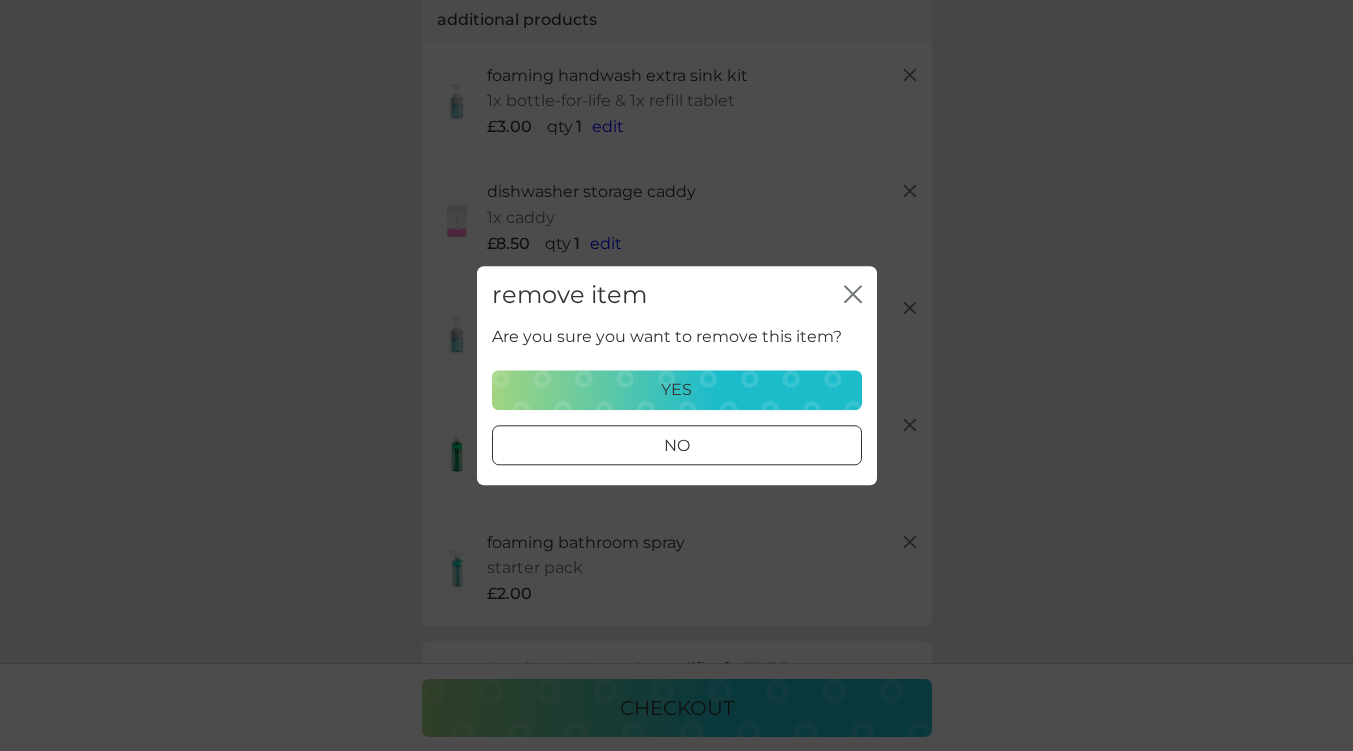 click on "yes" at bounding box center (677, 390) 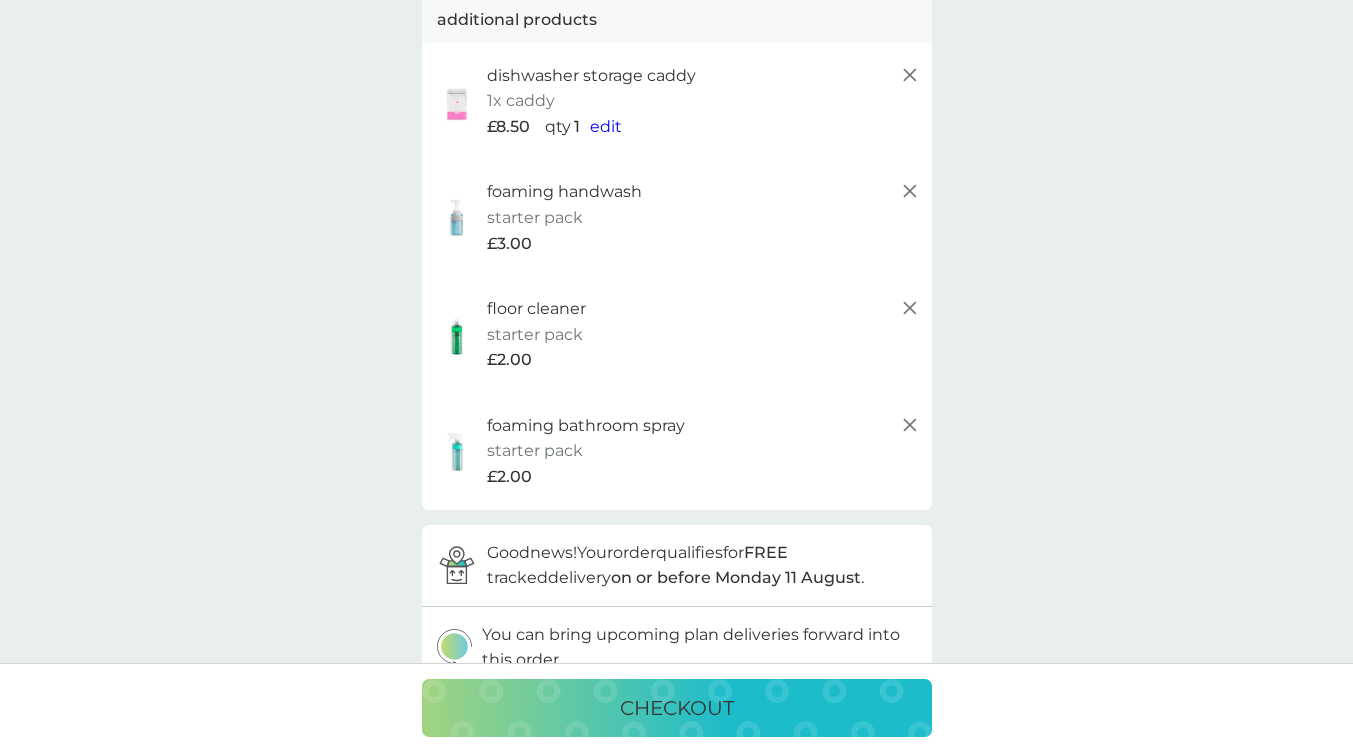 click 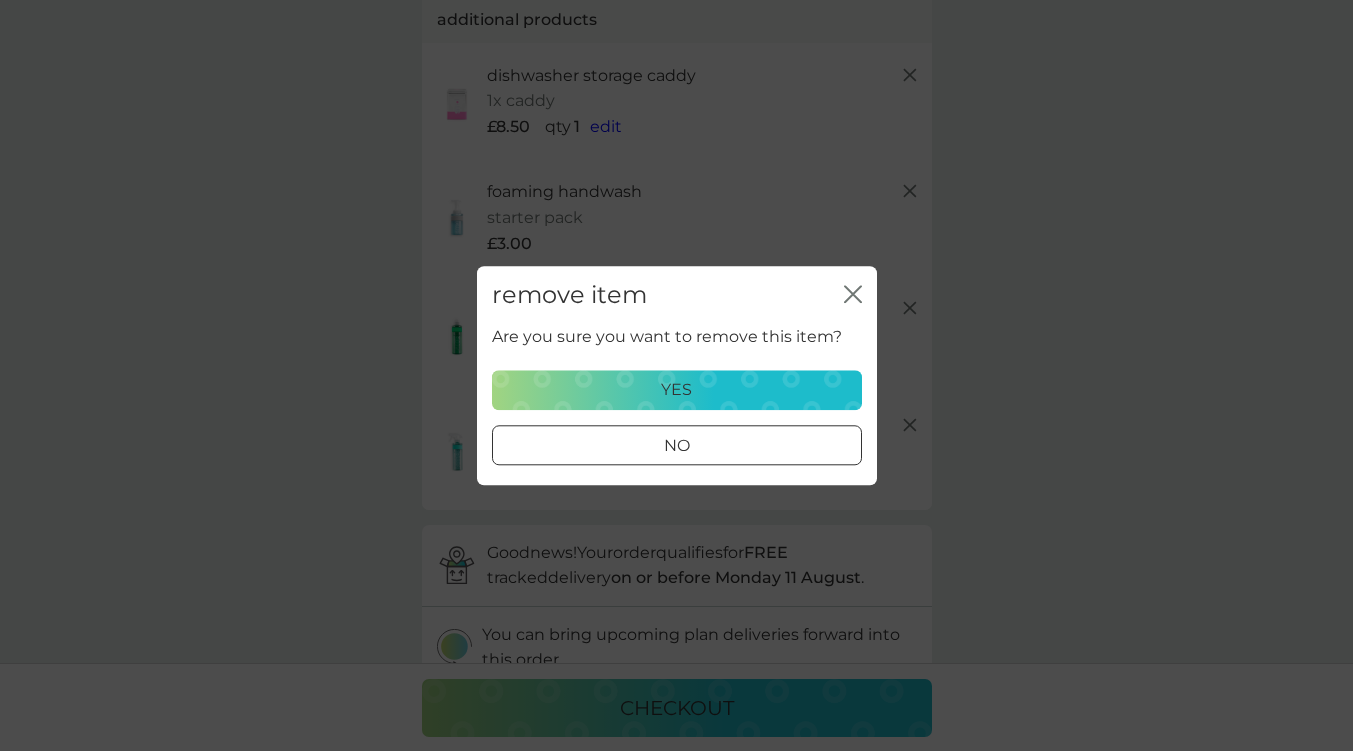 click on "yes" at bounding box center [676, 390] 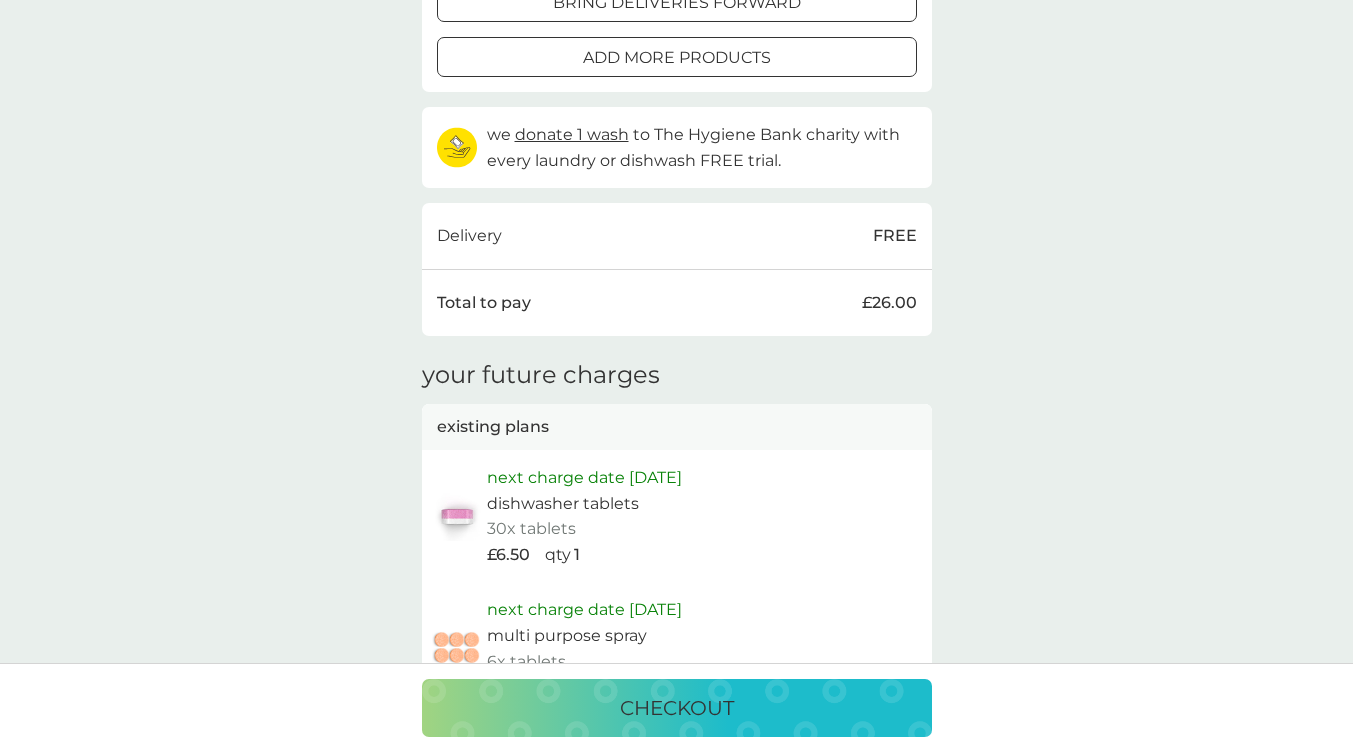 scroll, scrollTop: 809, scrollLeft: 0, axis: vertical 